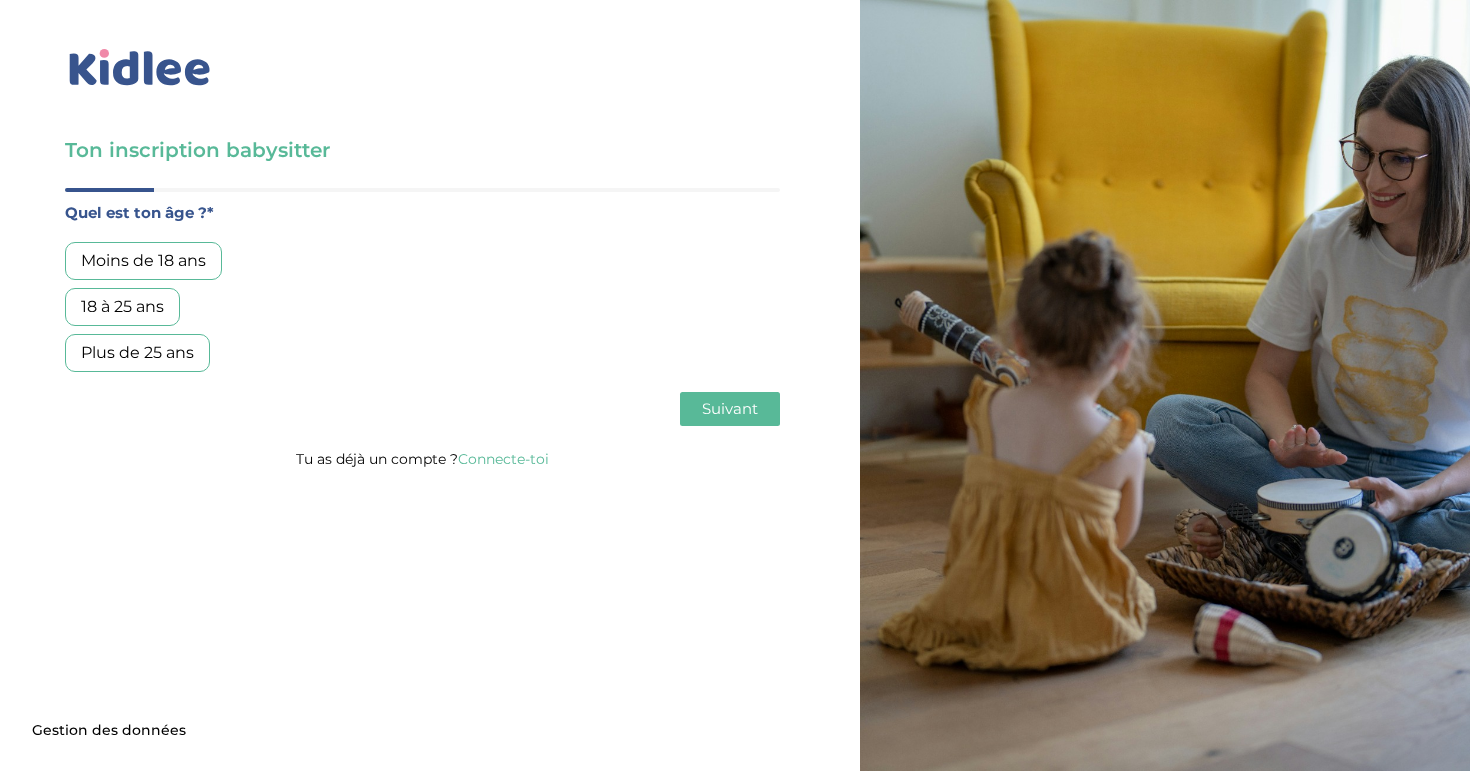 scroll, scrollTop: 0, scrollLeft: 0, axis: both 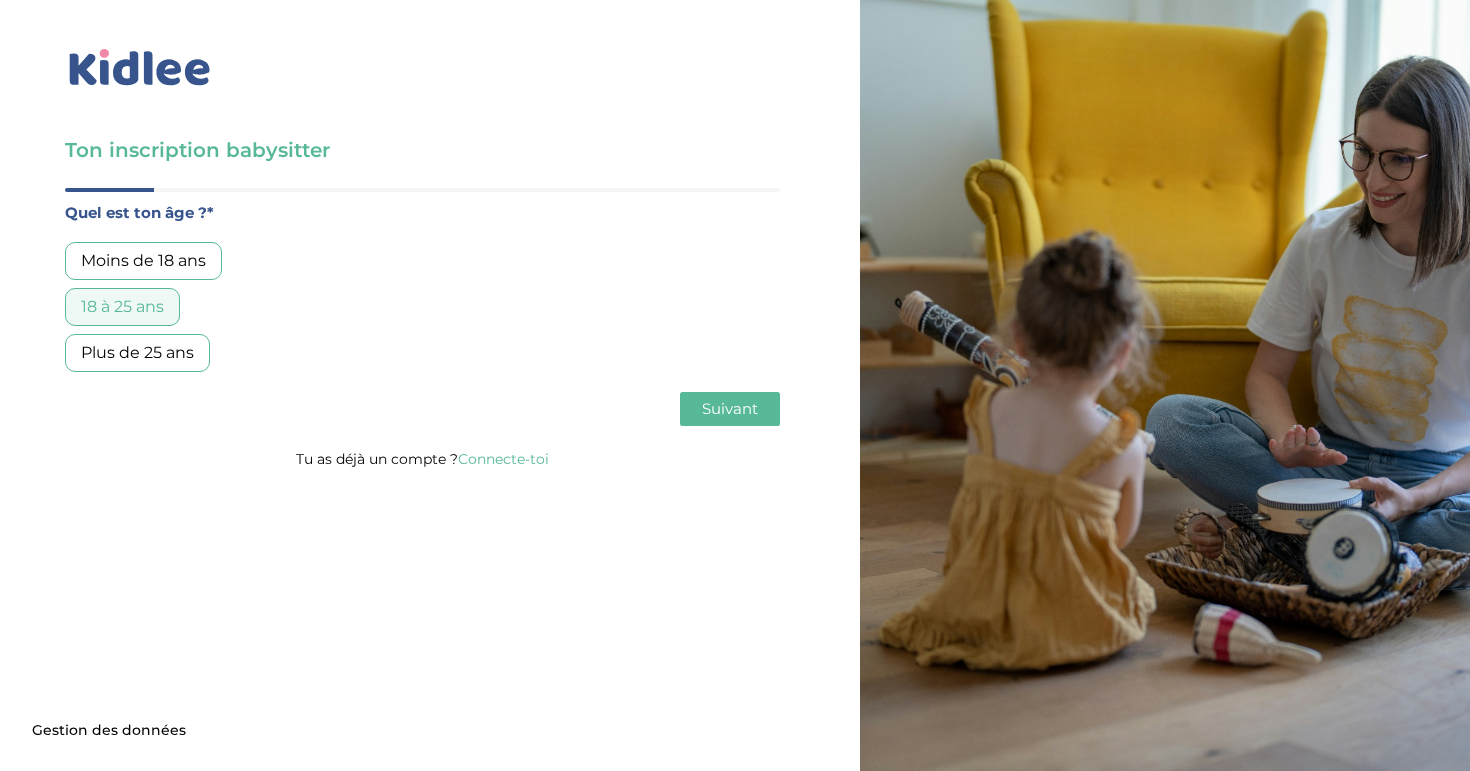 click on "Suivant" at bounding box center (730, 408) 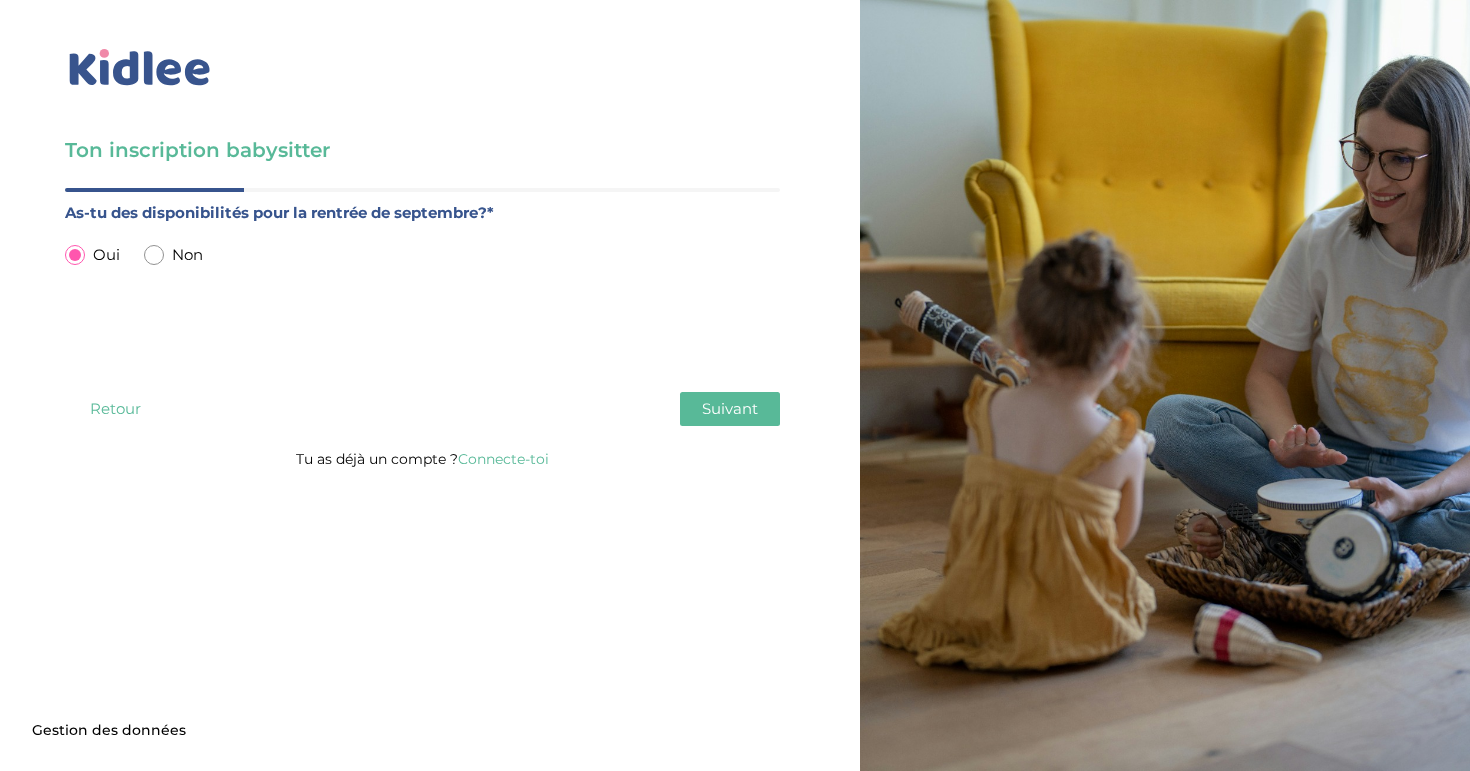 click on "Suivant" at bounding box center (730, 408) 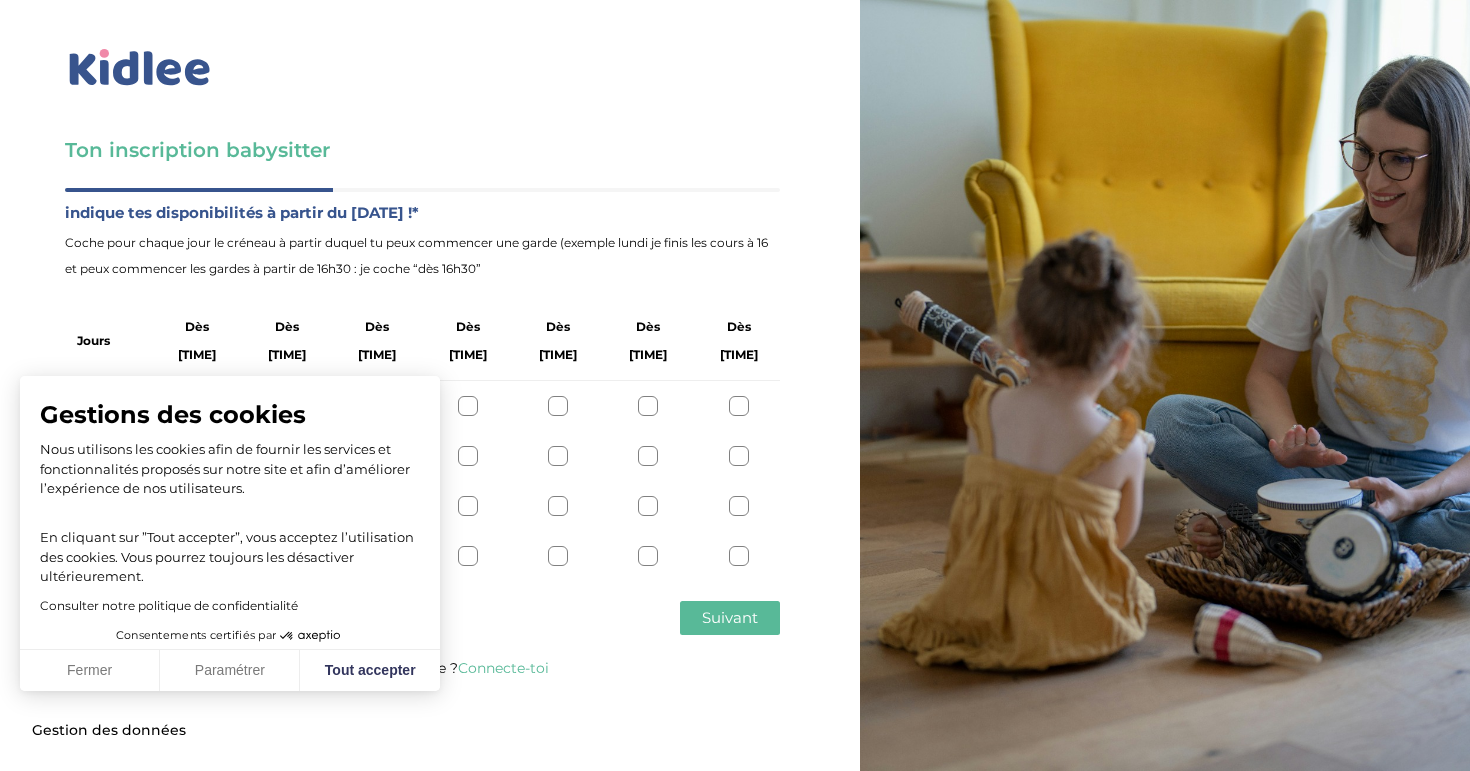 click on "Gestions des cookies Nous utilisons les cookies afin de fournir les services et fonctionnalités proposés sur notre site et afin d’améliorer l’expérience de nos utilisateurs.  En cliquant sur ”Tout accepter”, vous acceptez l’utilisation des cookies. Vous pourrez toujours les désactiver ultérieurement.  Consulter notre politique de confidentialité" at bounding box center [230, 499] 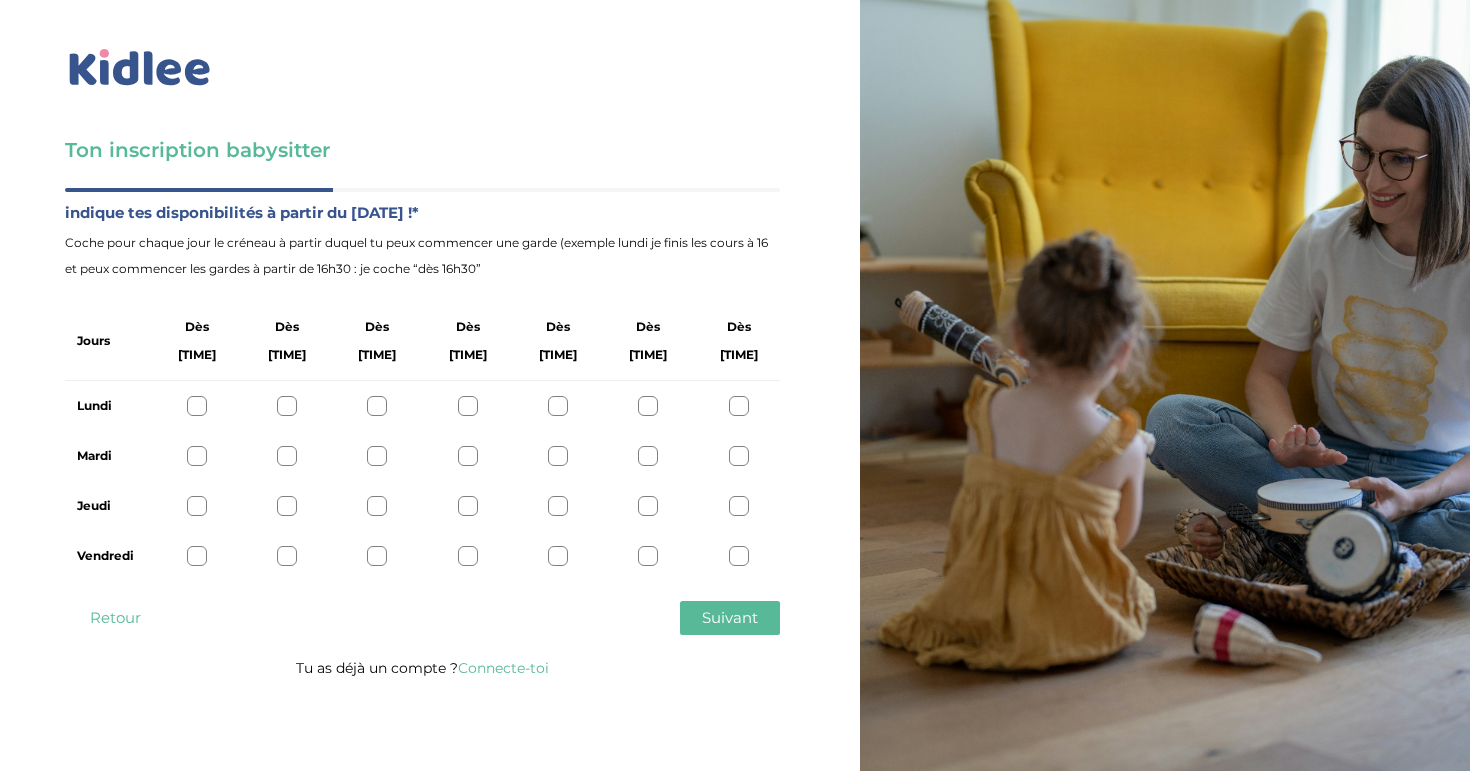 click on "Retour" at bounding box center [115, 618] 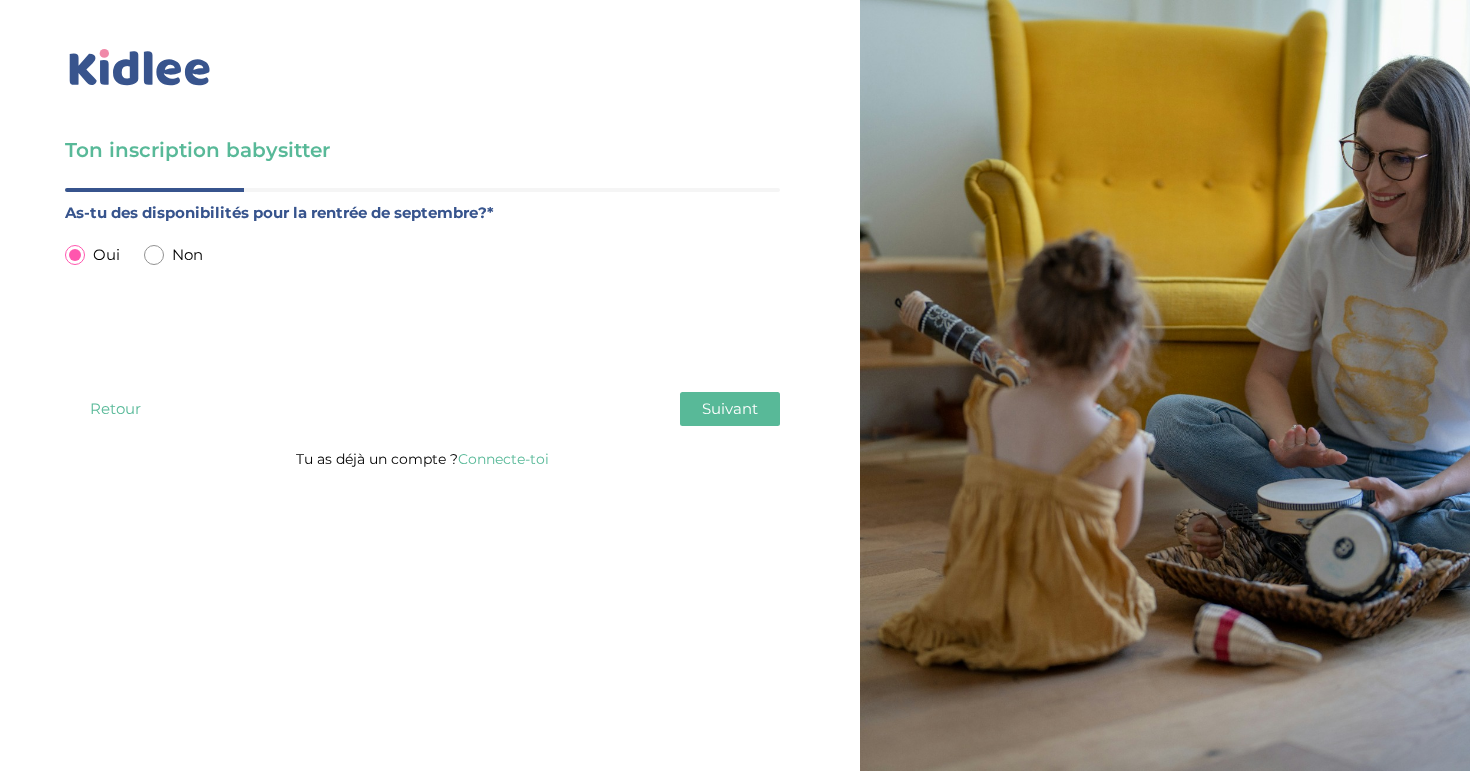 click at bounding box center [154, 255] 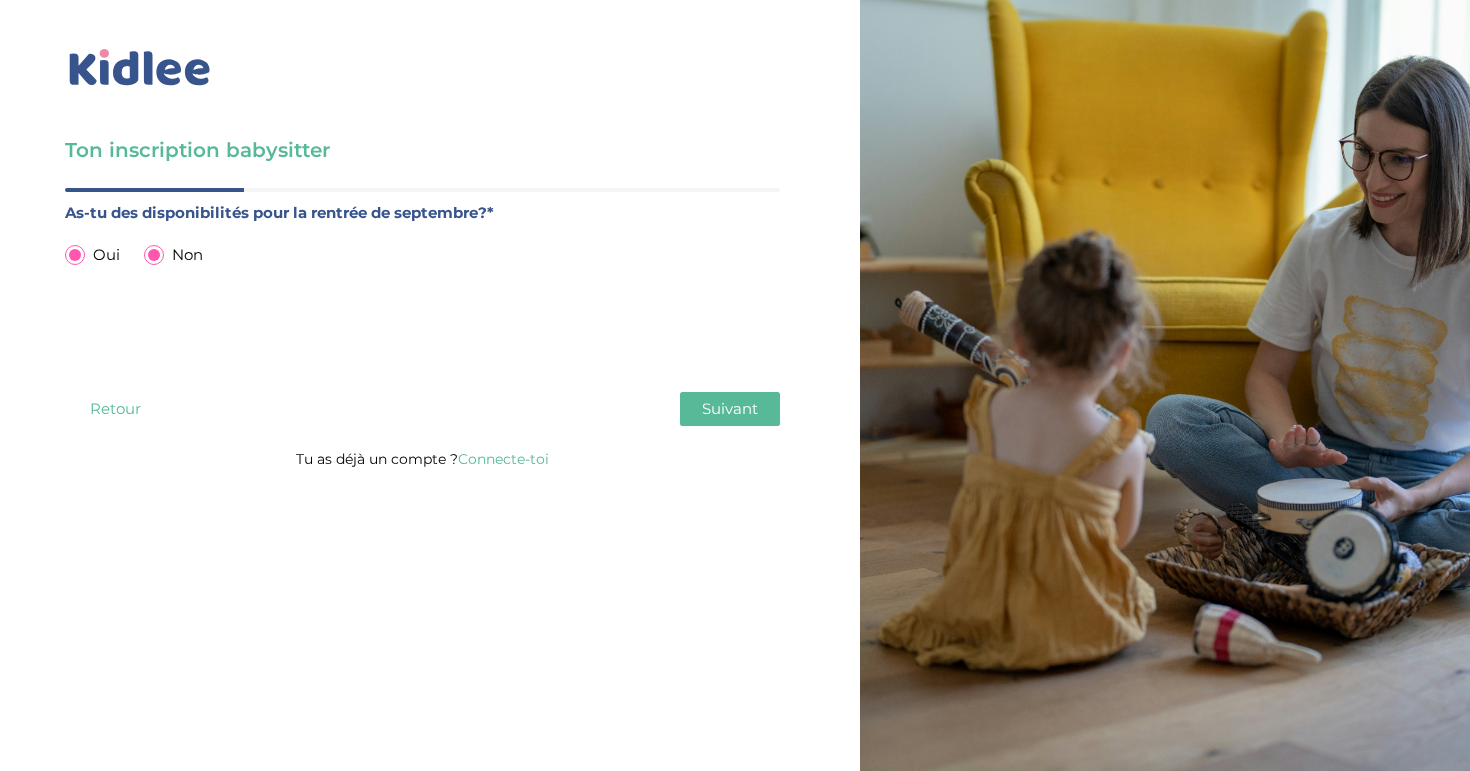 radio on "false" 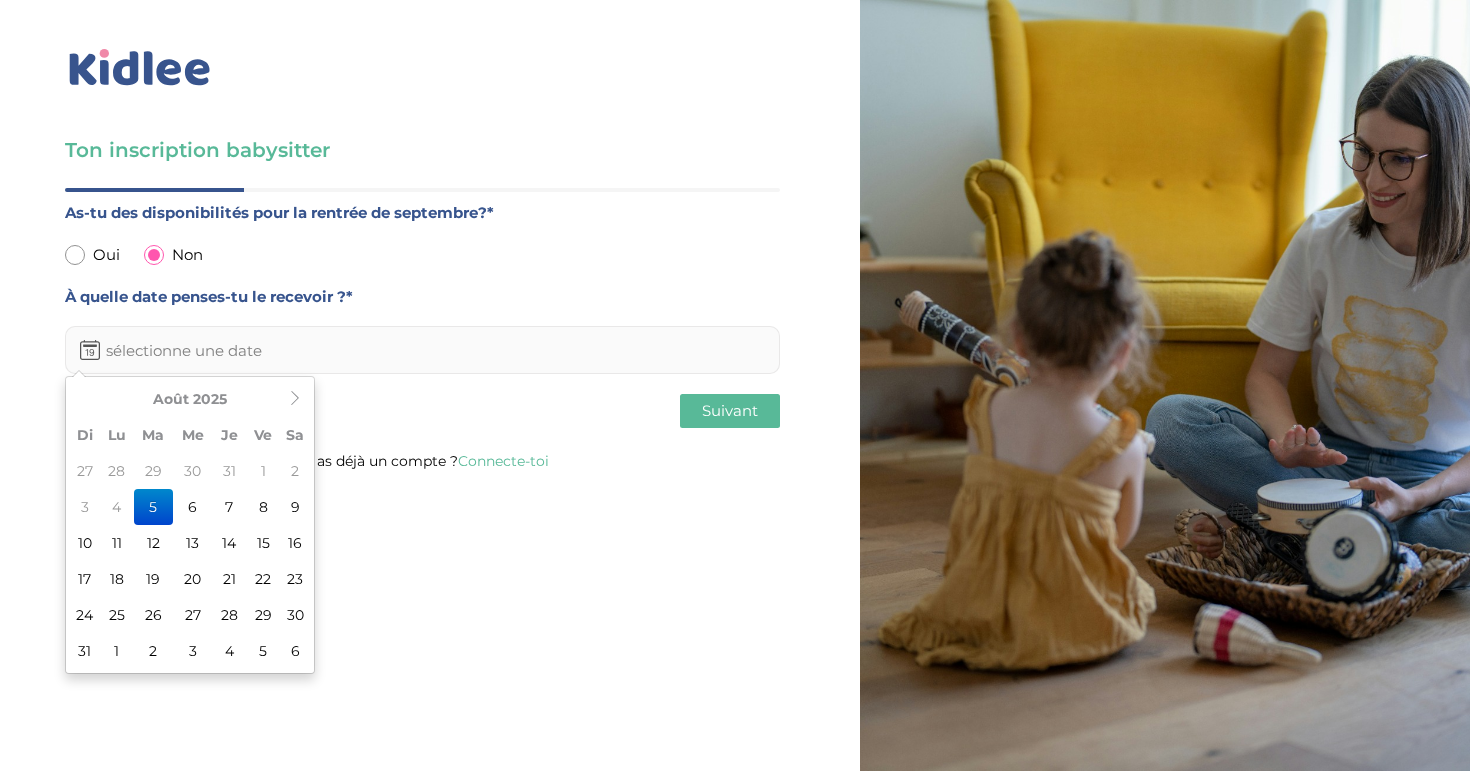 click at bounding box center (422, 350) 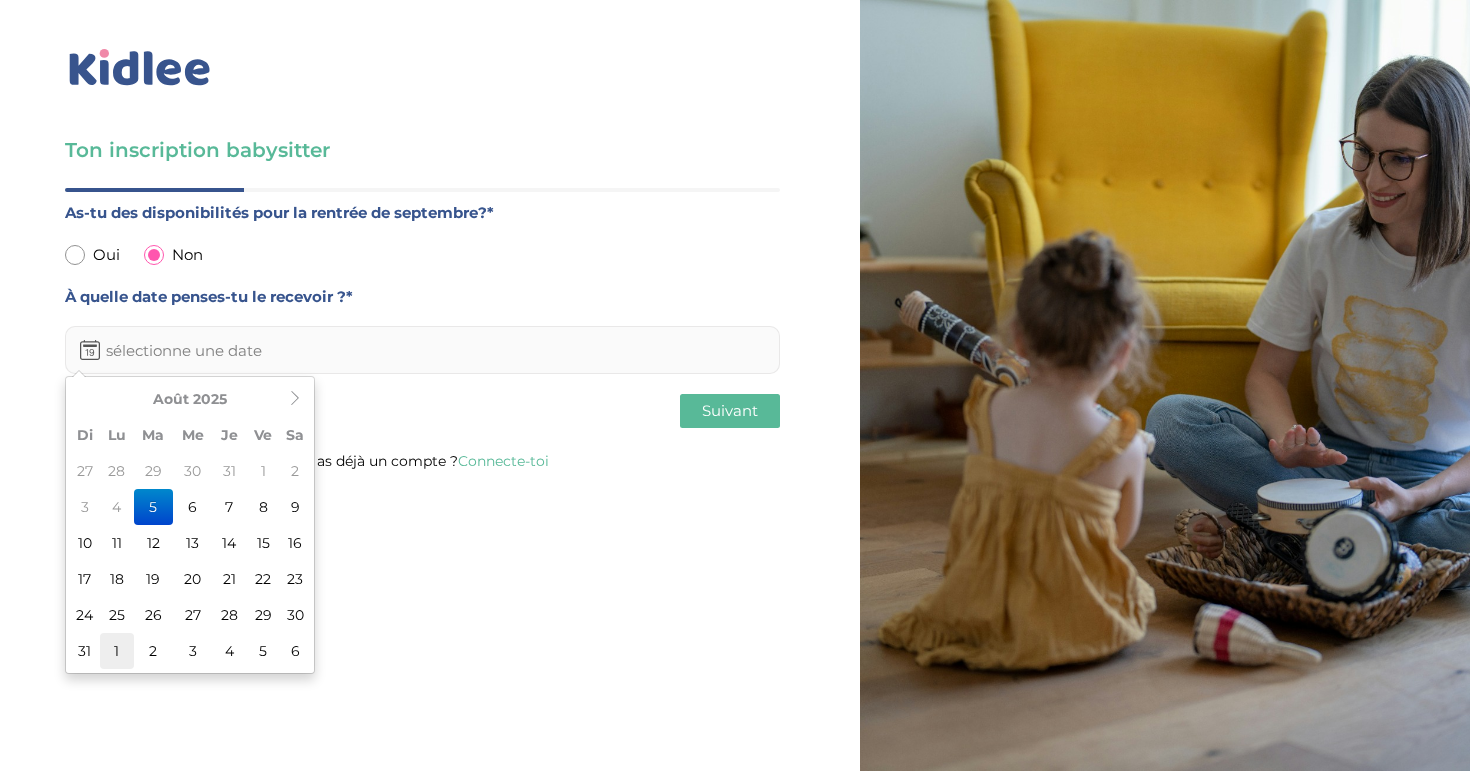 click on "1" at bounding box center (117, 651) 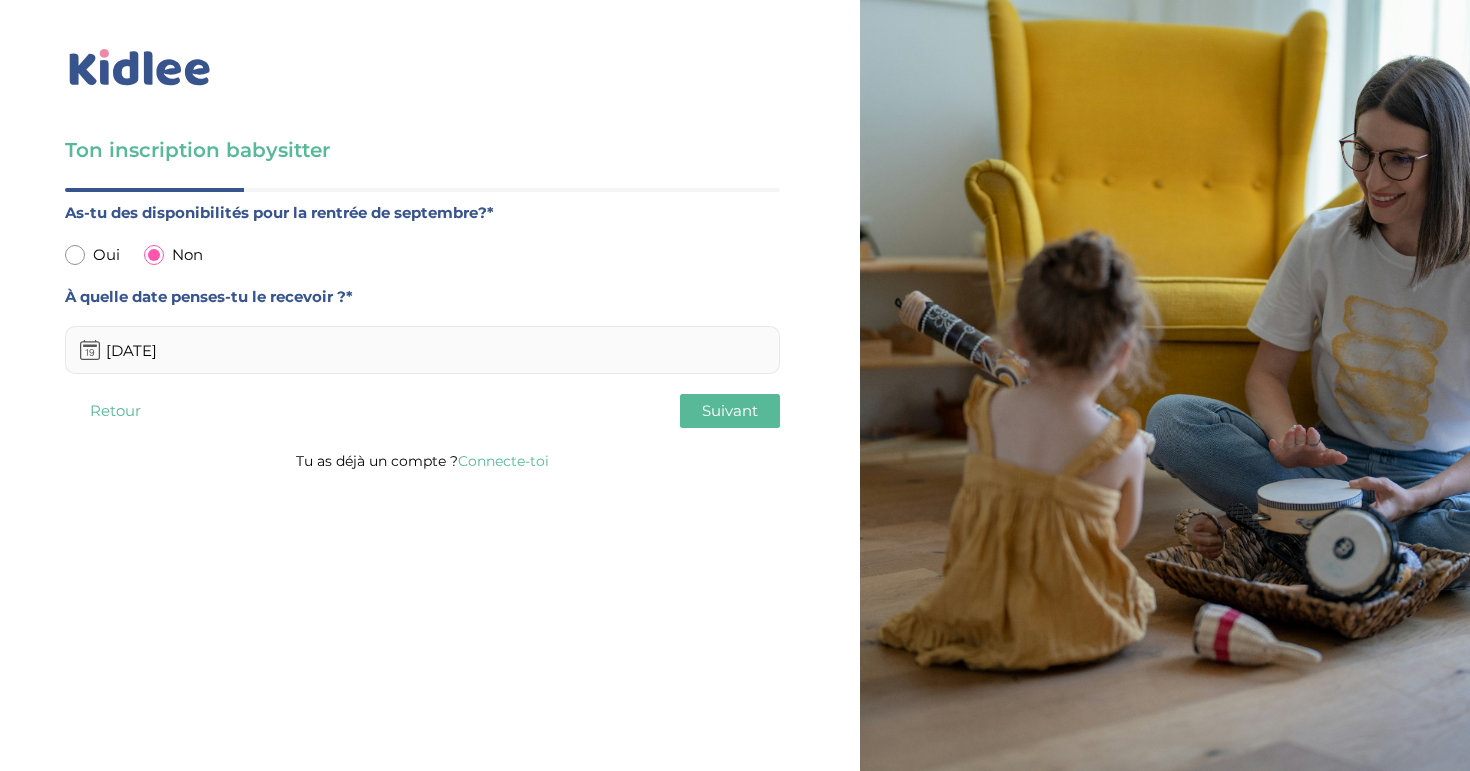 click on "Suivant" at bounding box center (730, 410) 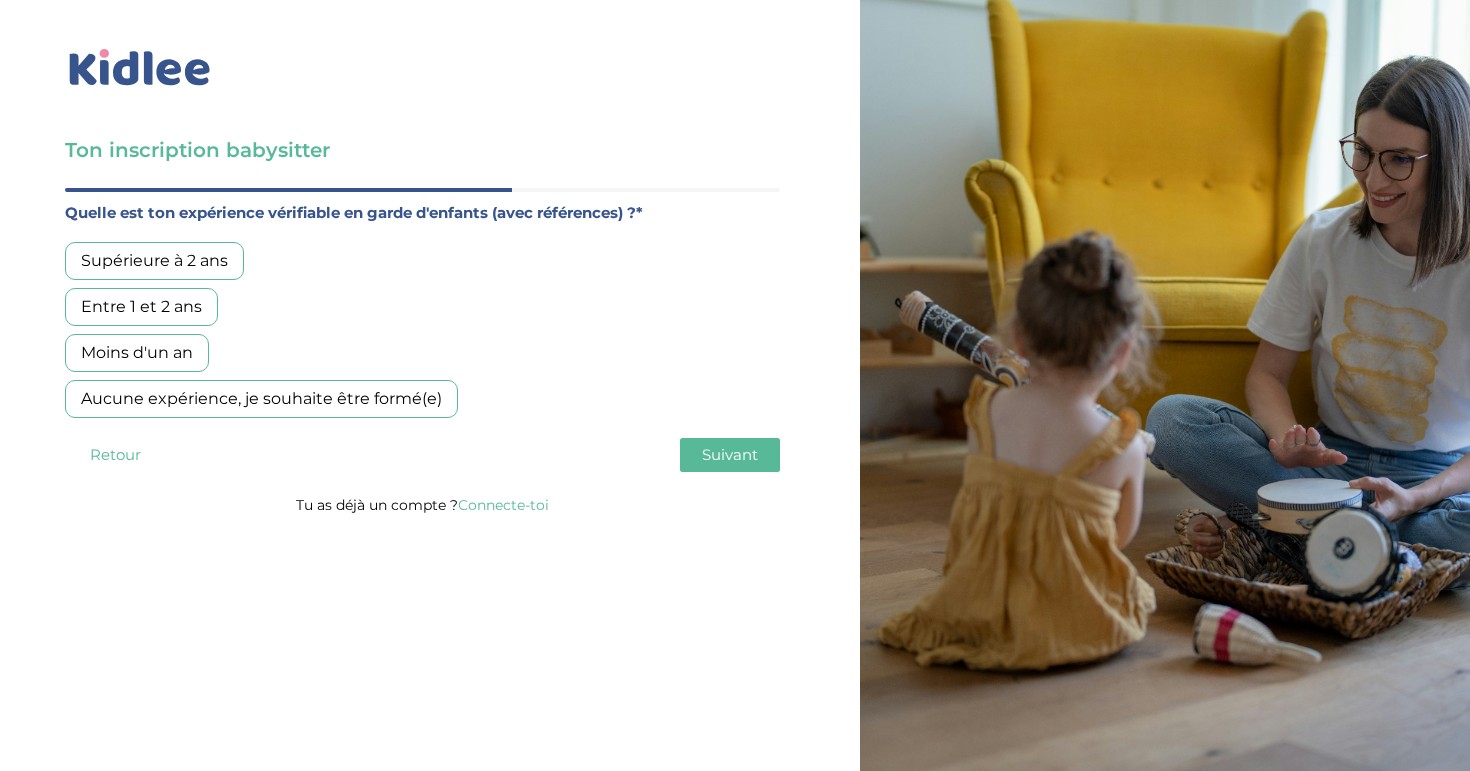 click on "Aucune expérience, je souhaite être formé(e)" at bounding box center (261, 399) 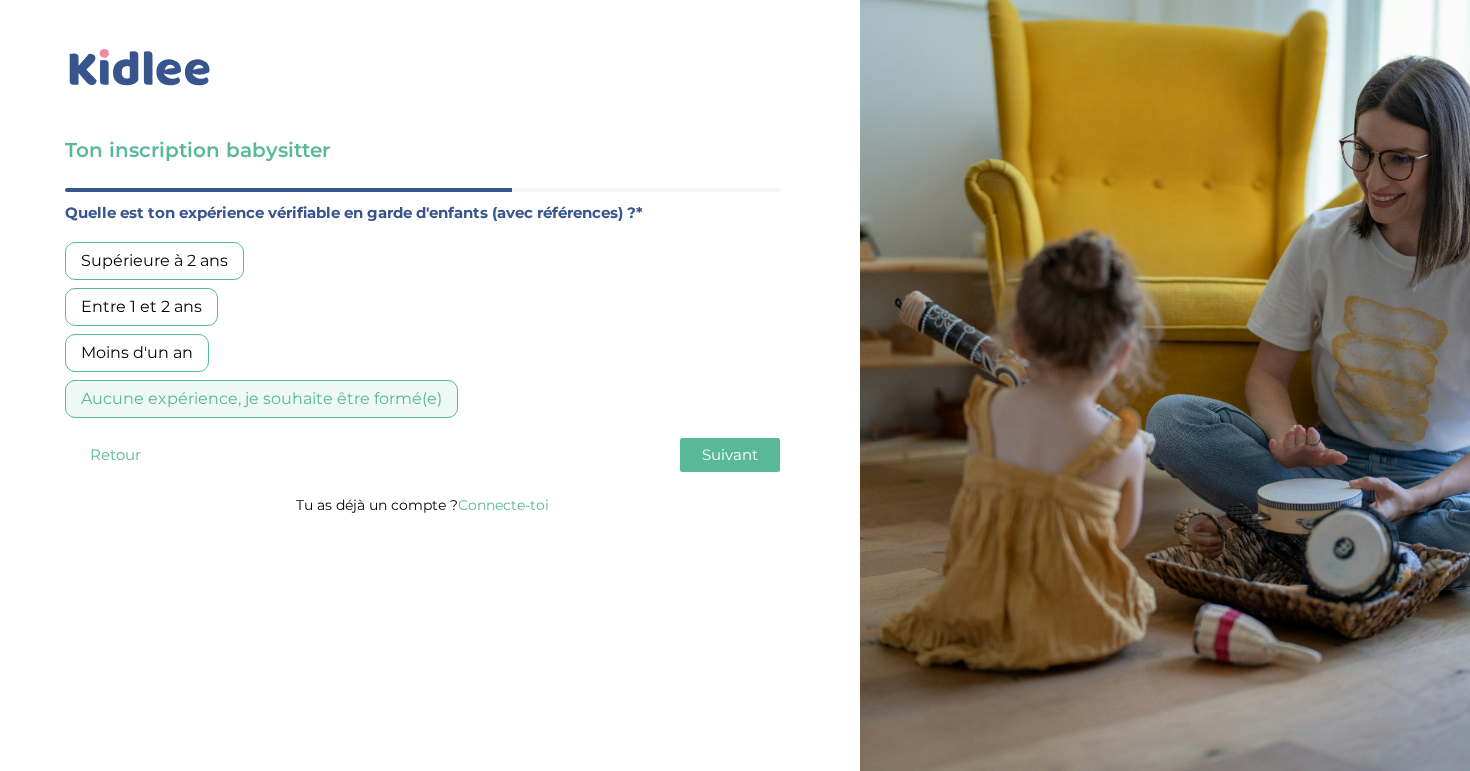 click on "Suivant" at bounding box center (730, 454) 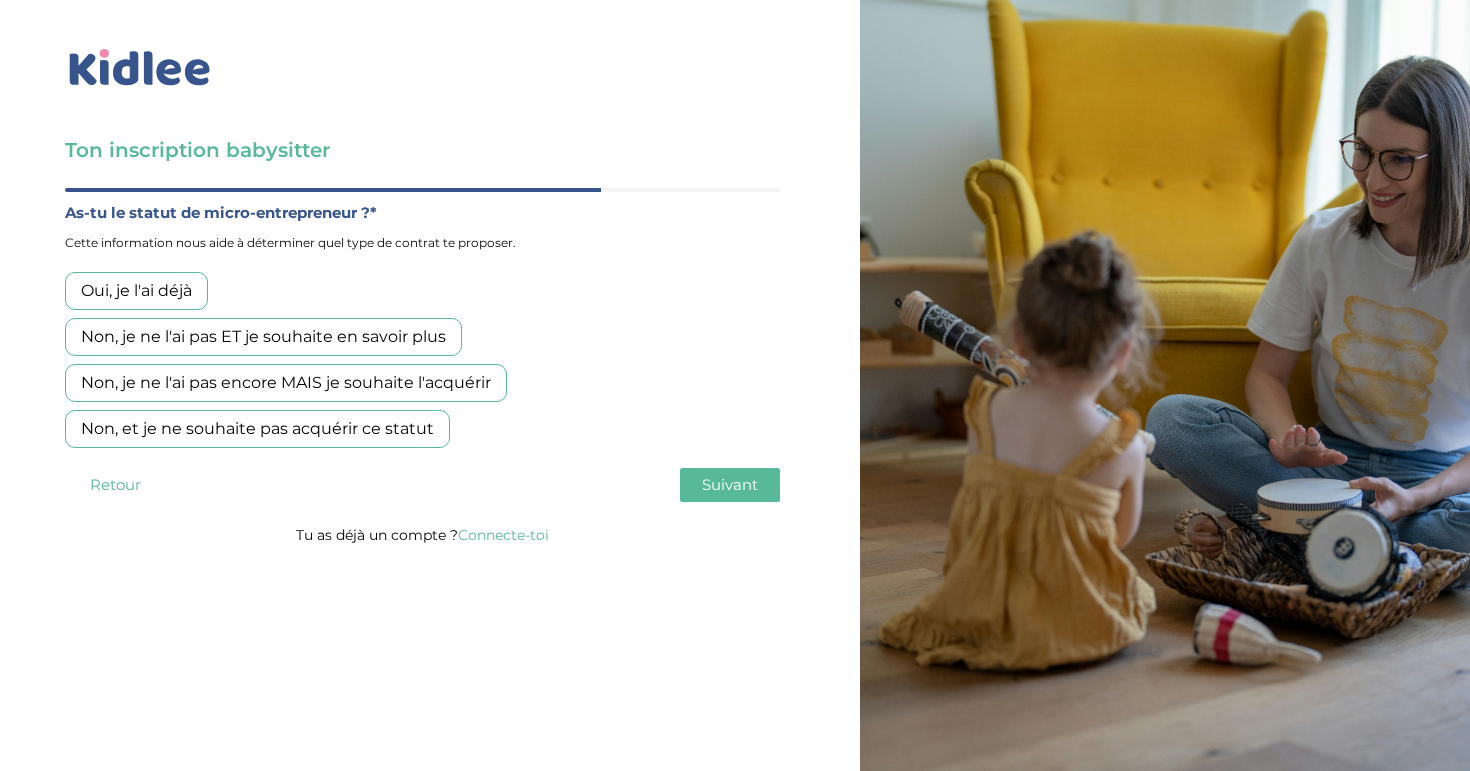 click on "Non, et je ne souhaite pas acquérir ce statut" at bounding box center (257, 429) 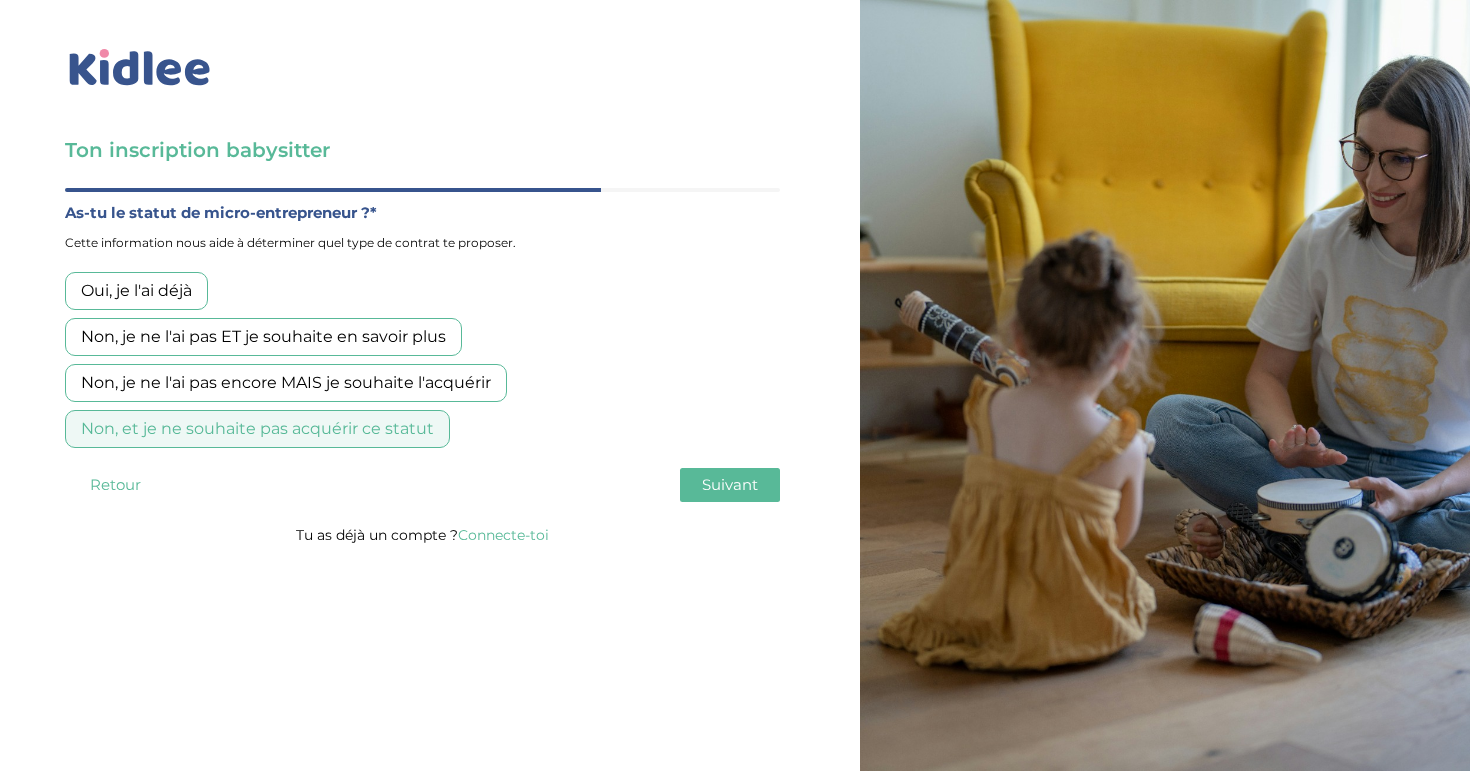 click on "Suivant" at bounding box center [730, 484] 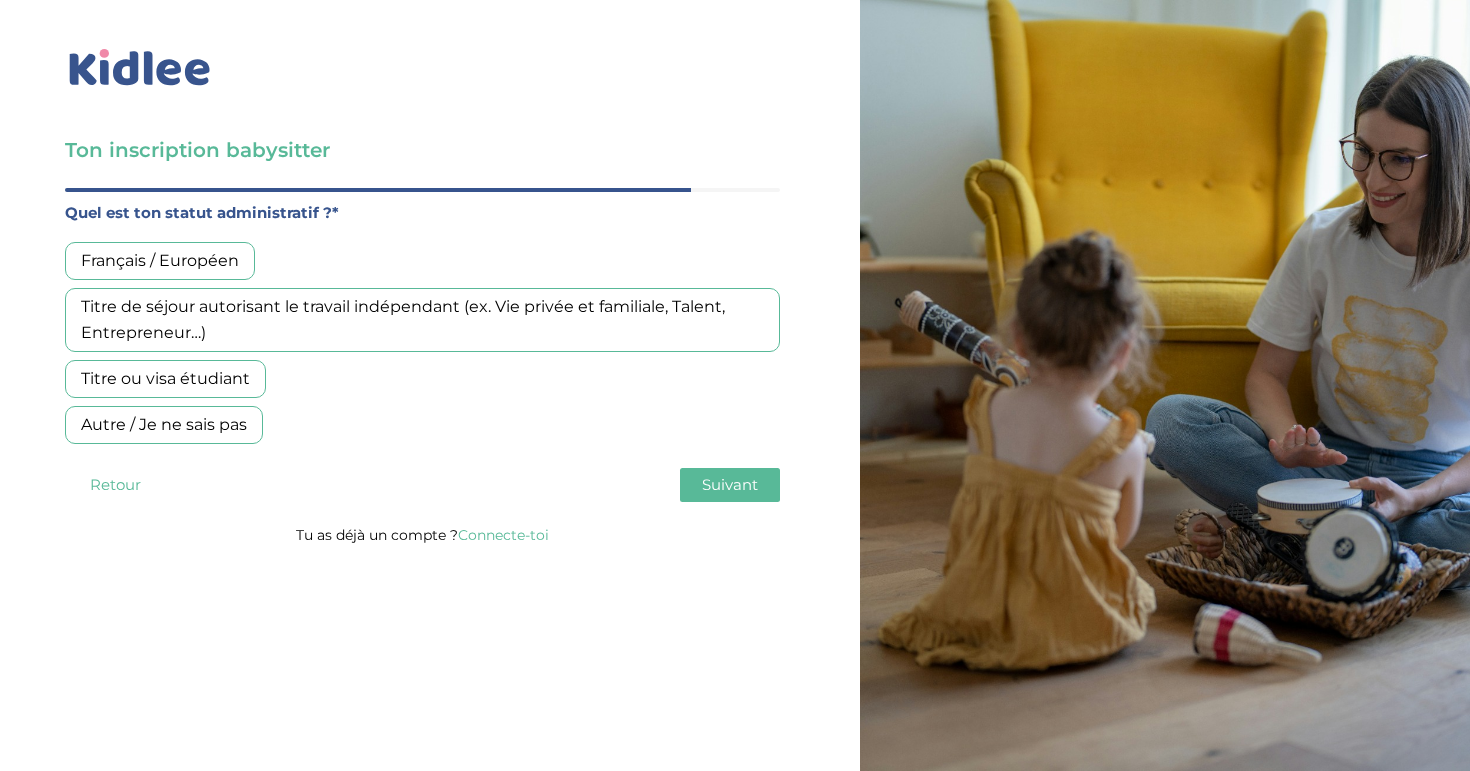 click on "Français / Européen" at bounding box center [160, 261] 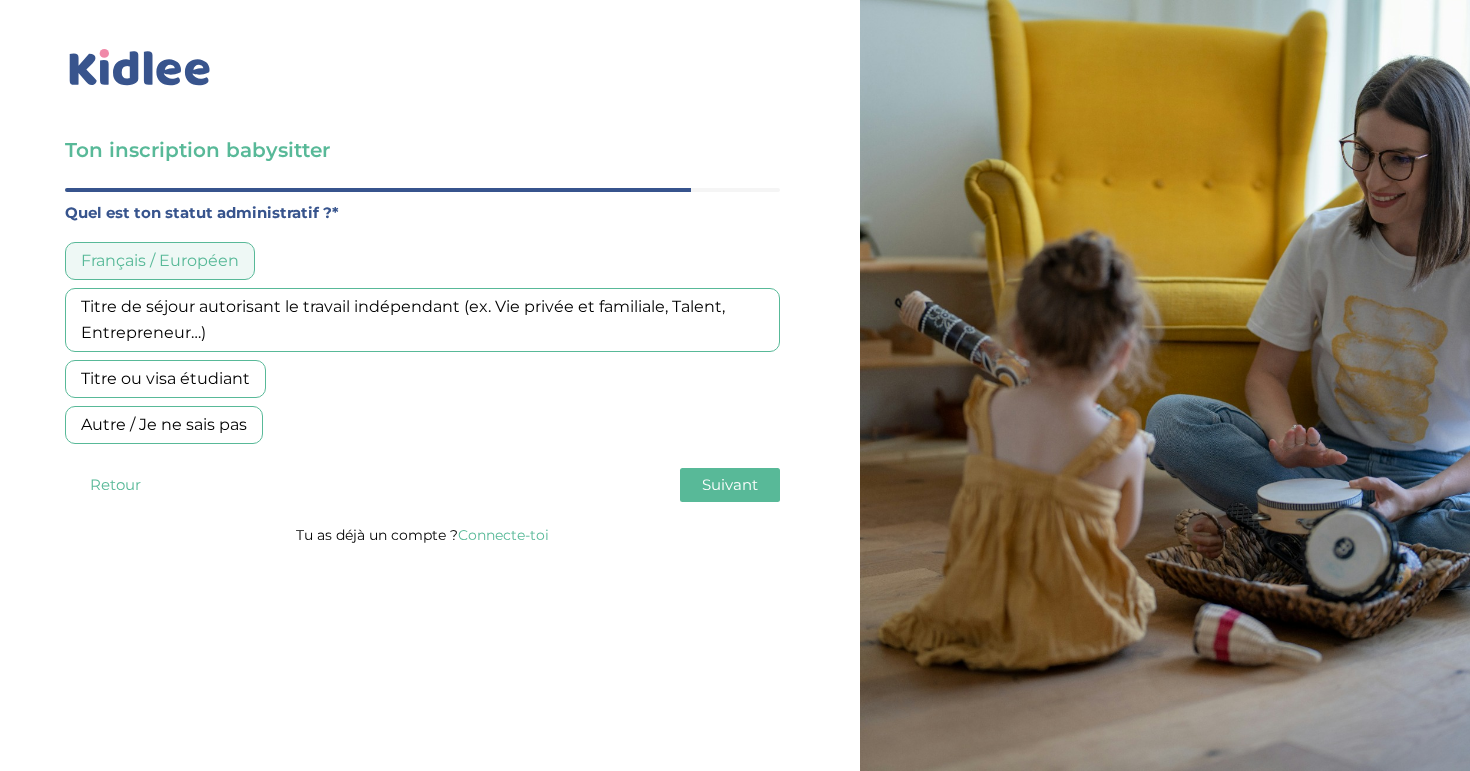 click on "Suivant" at bounding box center (730, 484) 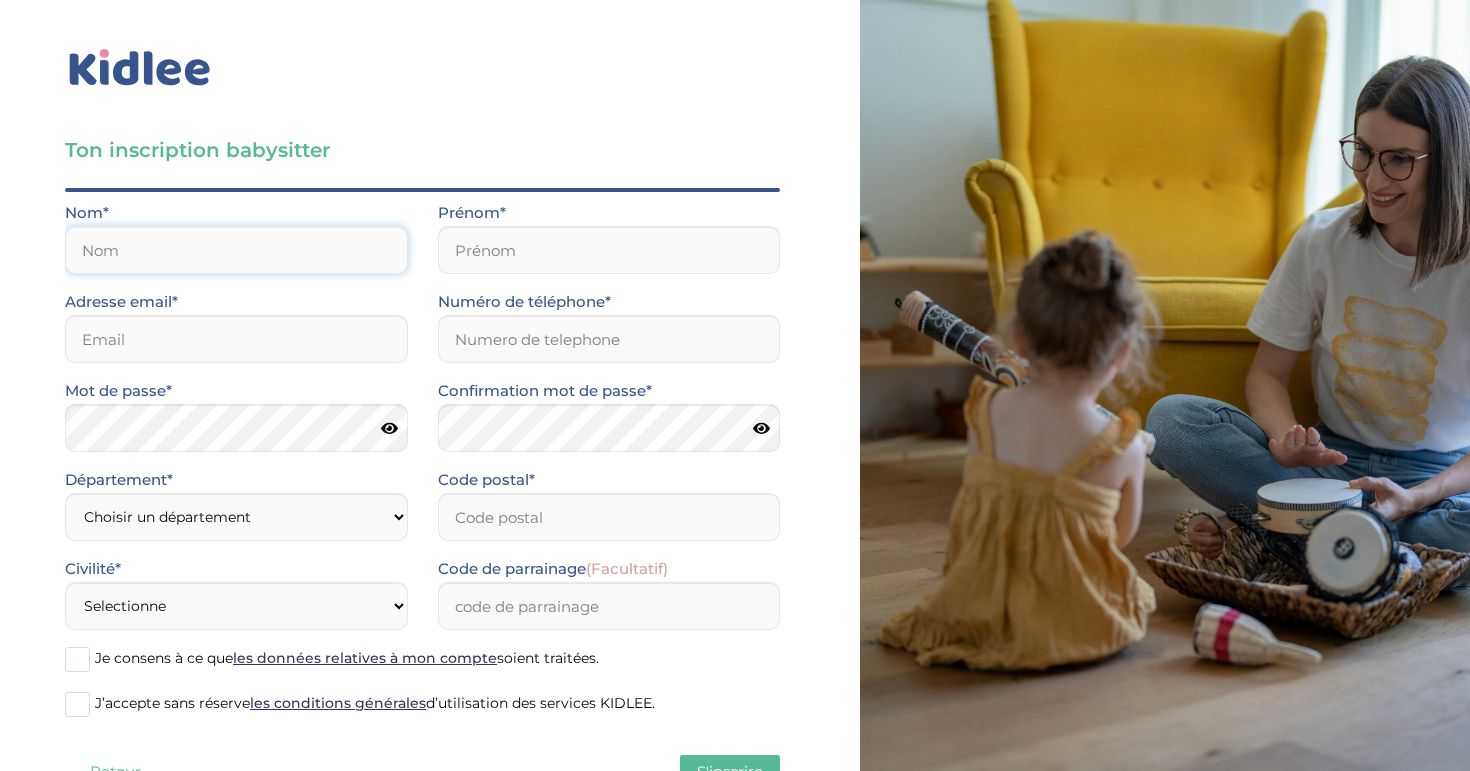 click at bounding box center [236, 250] 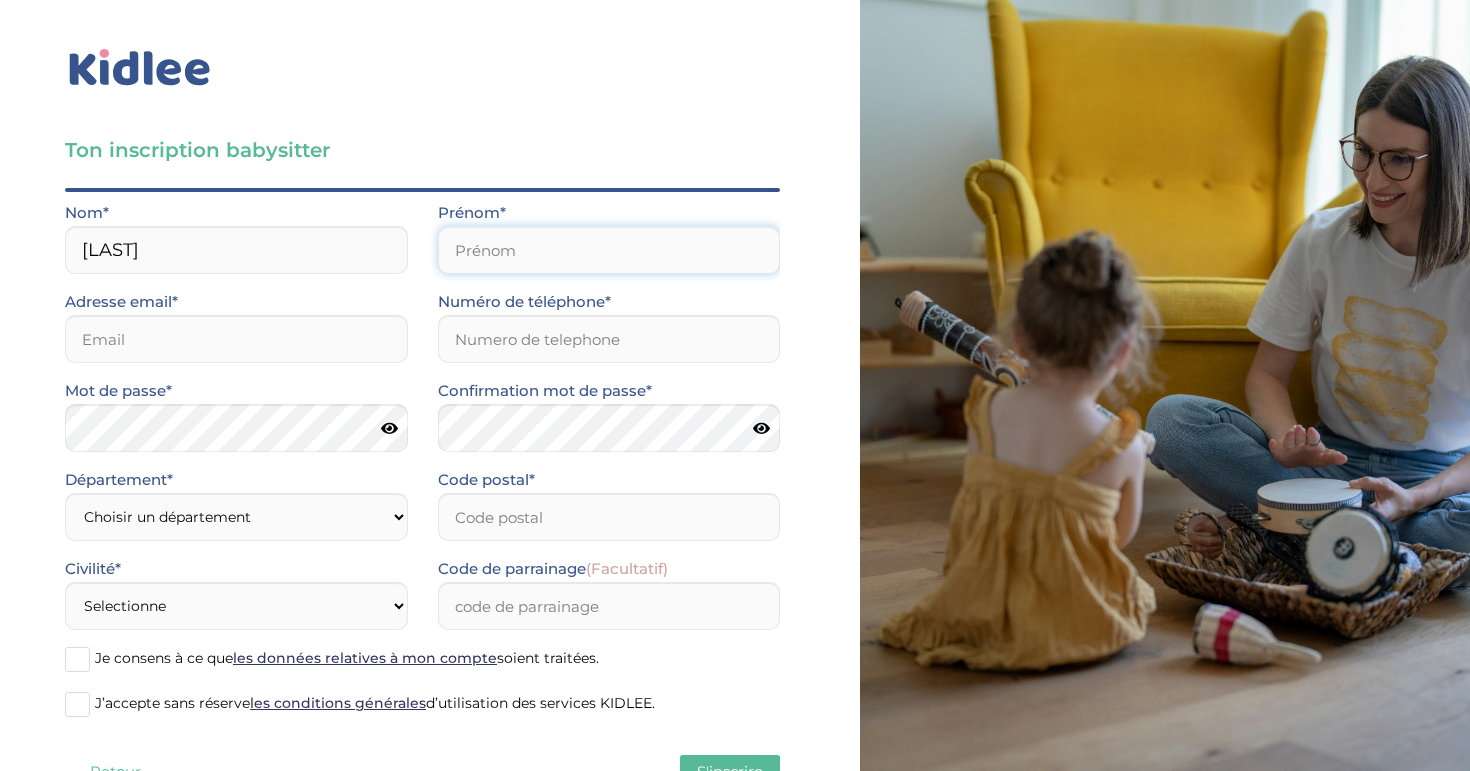 type on "Sarah" 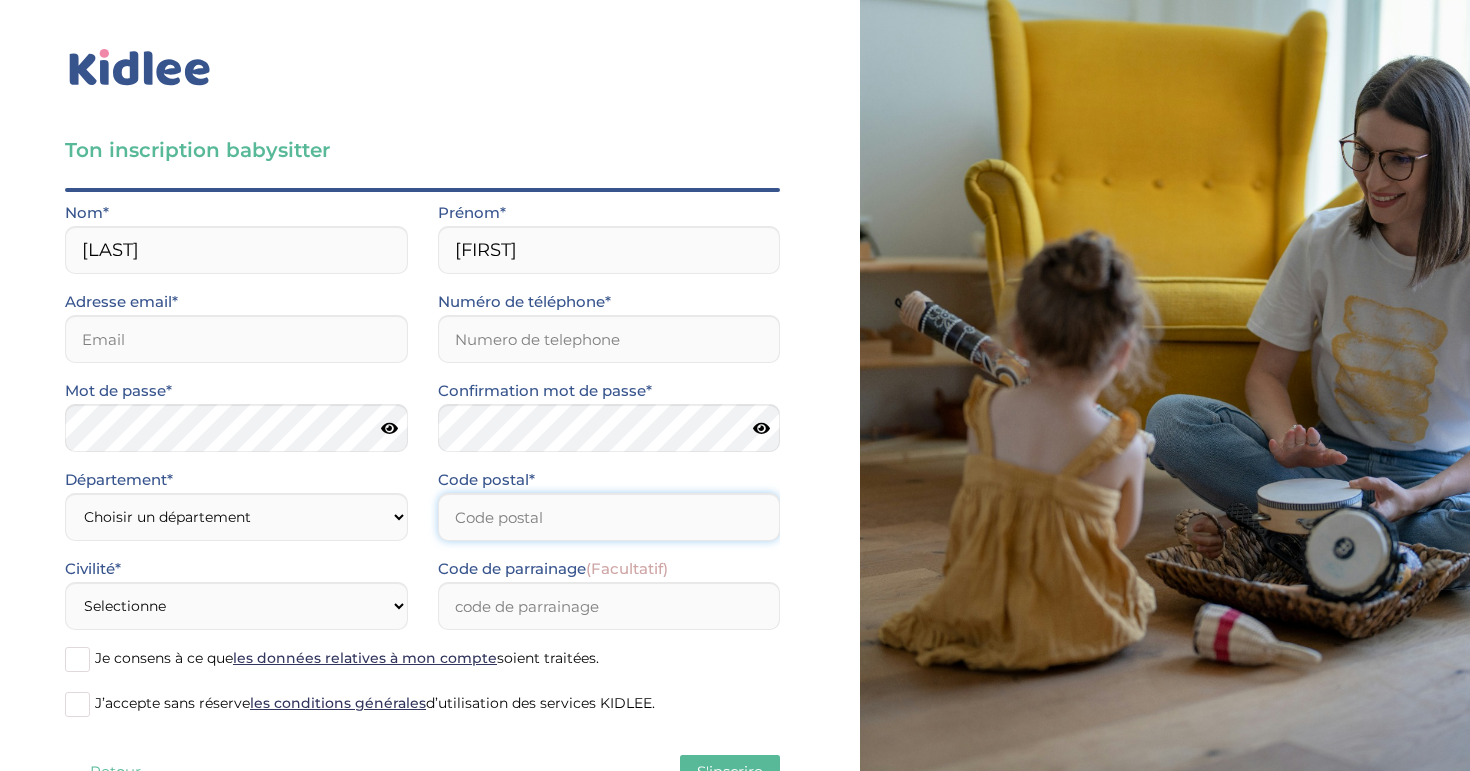 type on "78660" 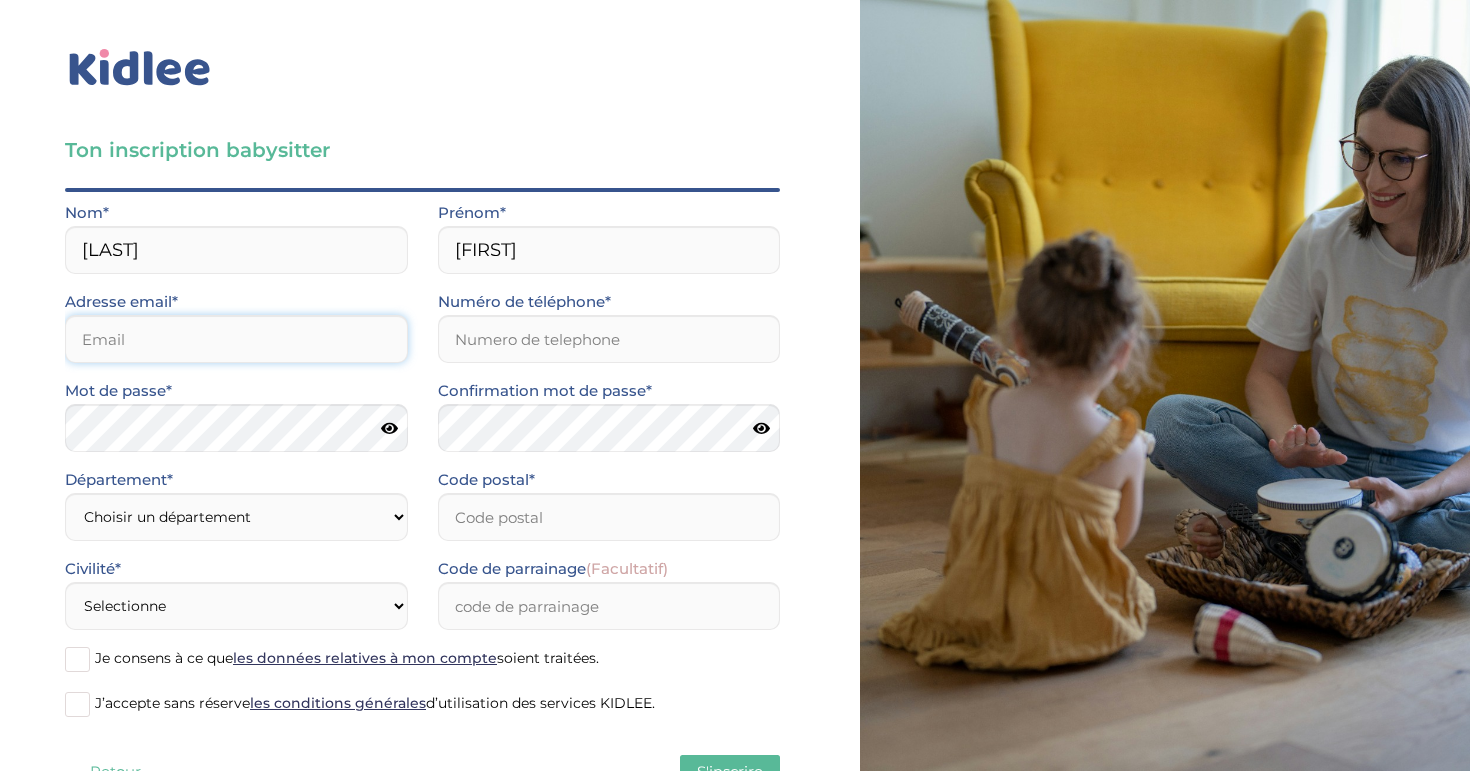 click at bounding box center [236, 339] 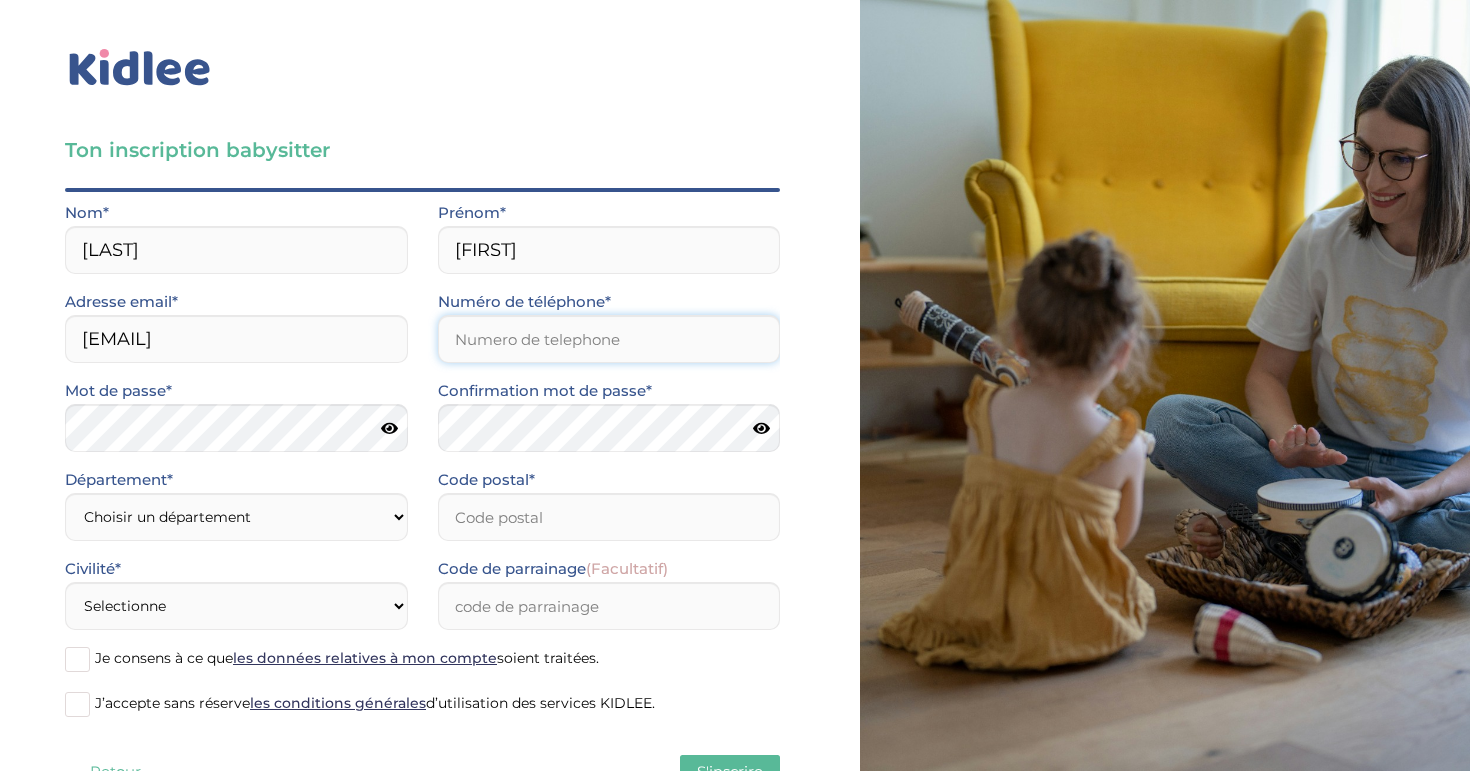 click on "Numéro de téléphone*" at bounding box center (609, 339) 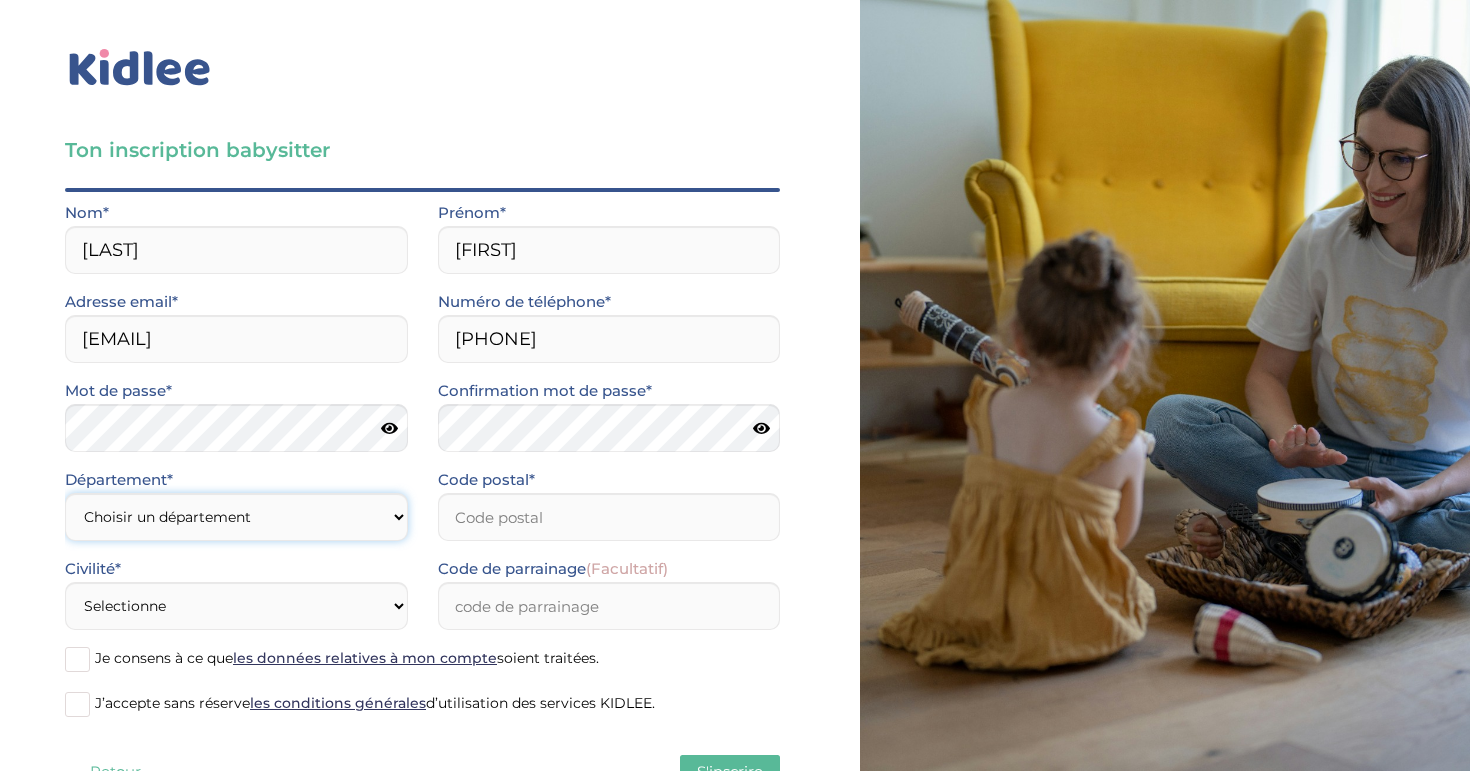 select on "78" 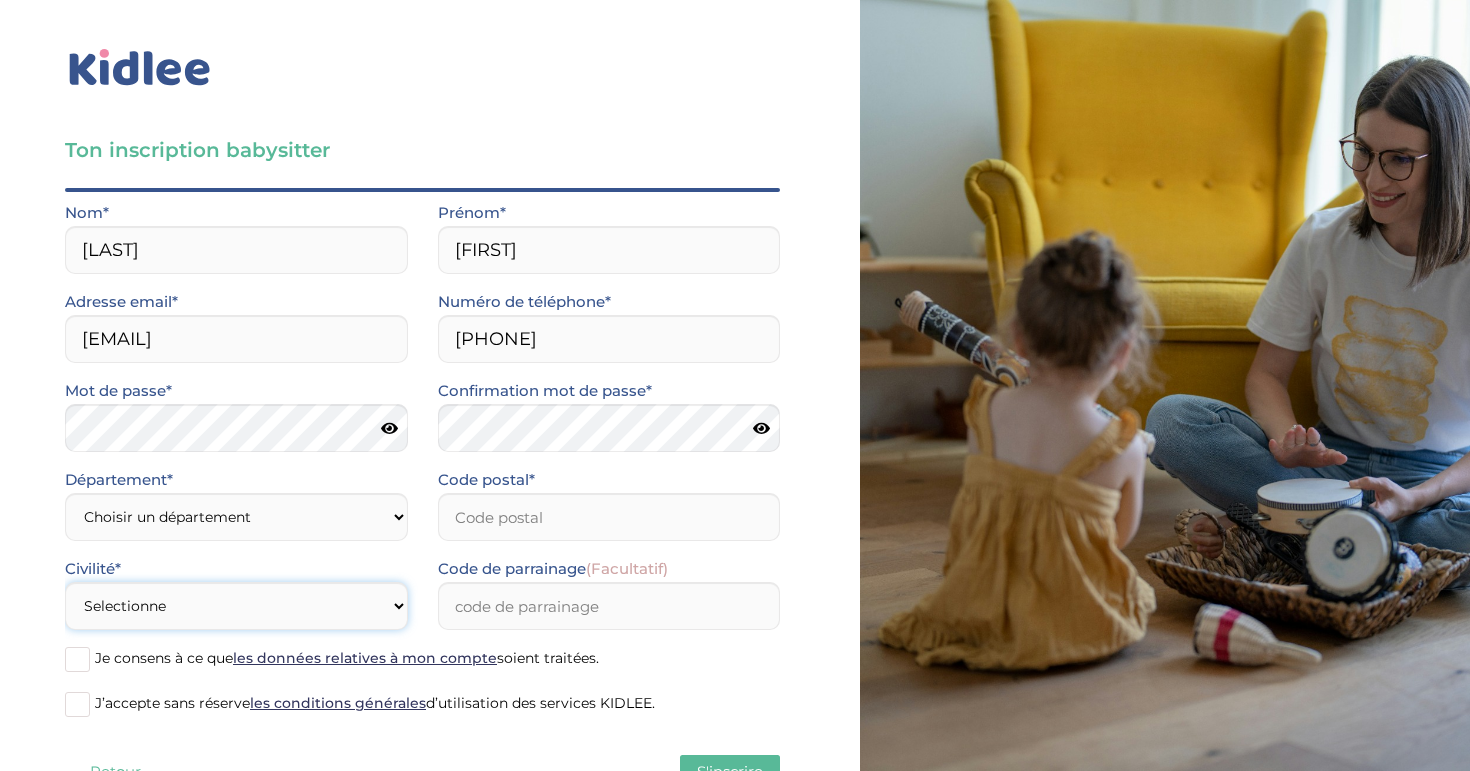select on "1" 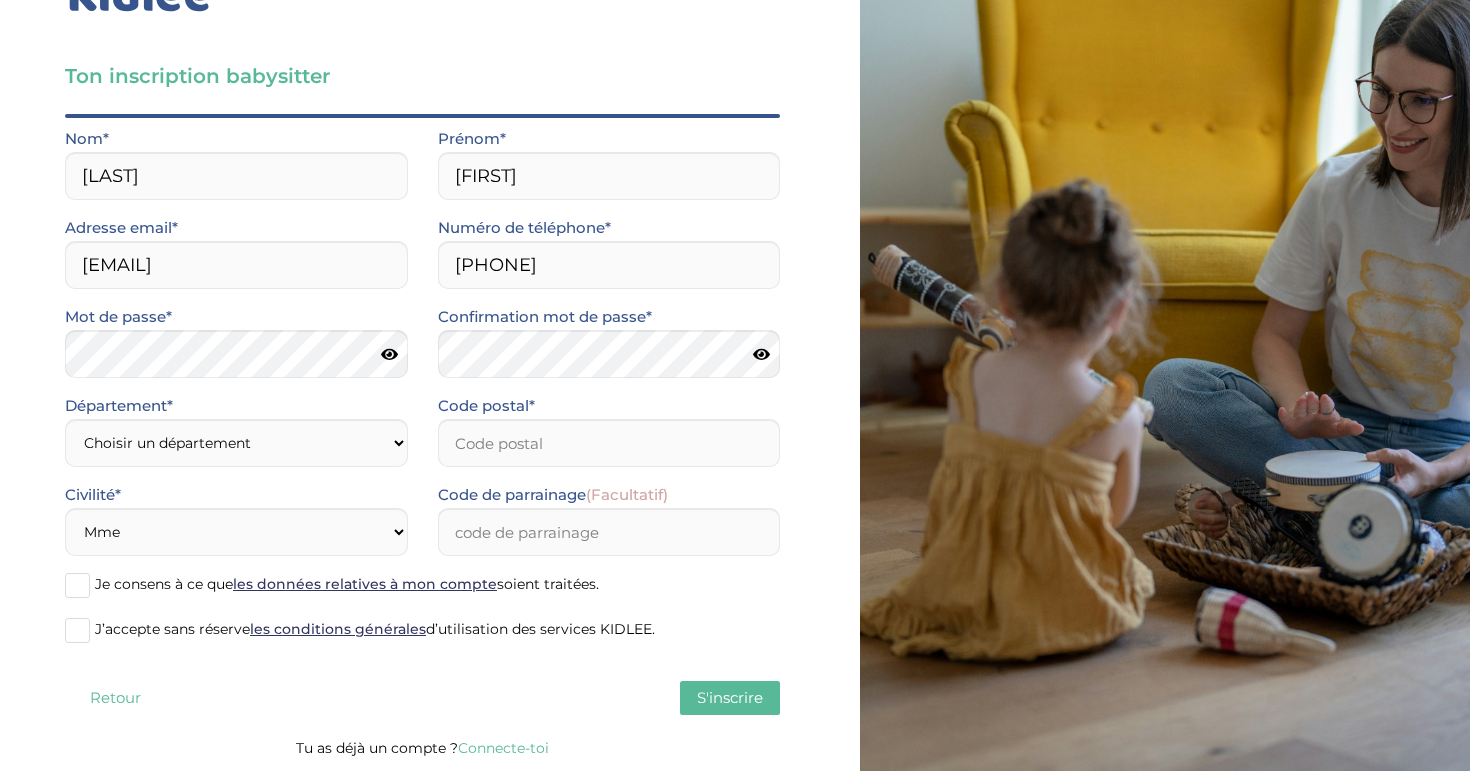 scroll, scrollTop: 74, scrollLeft: 0, axis: vertical 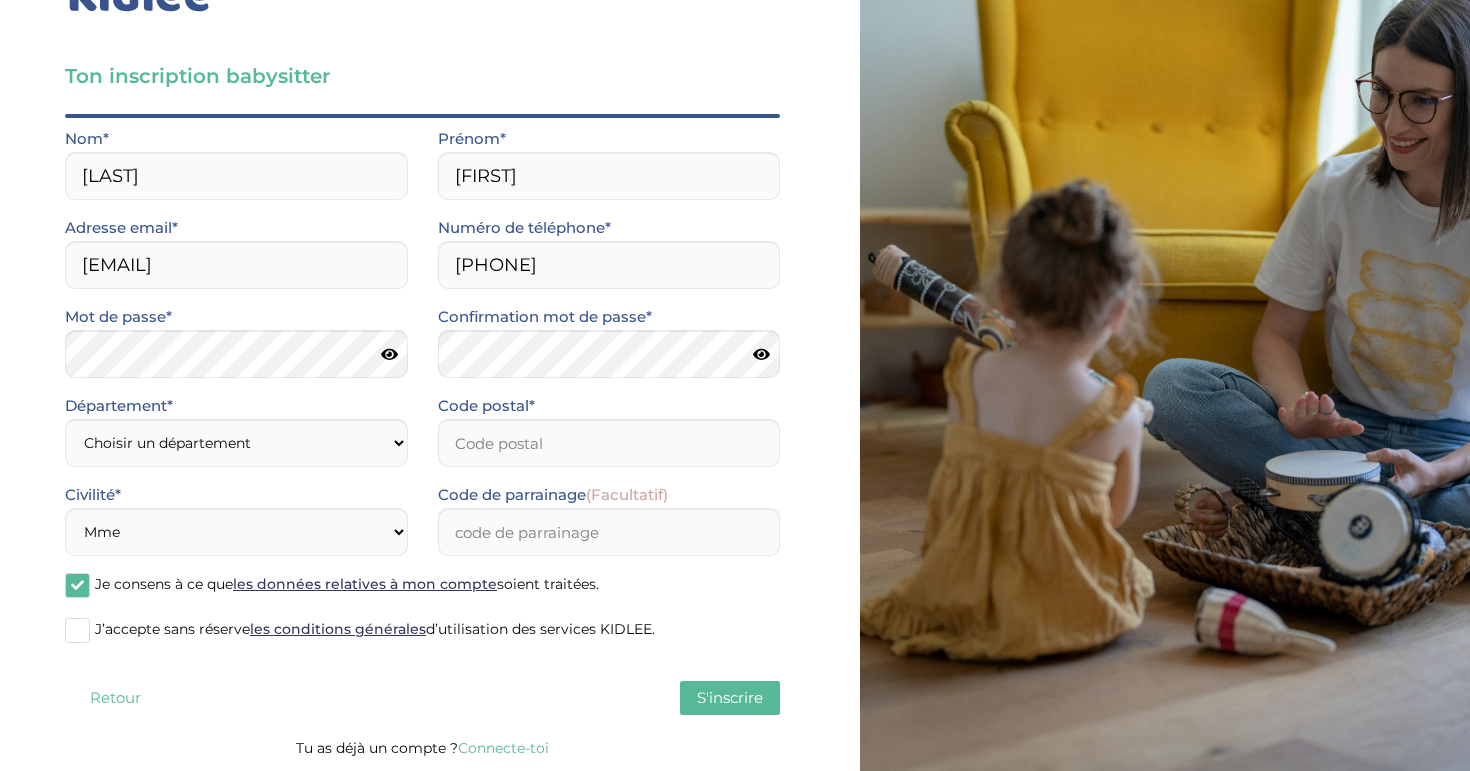 click at bounding box center [77, 630] 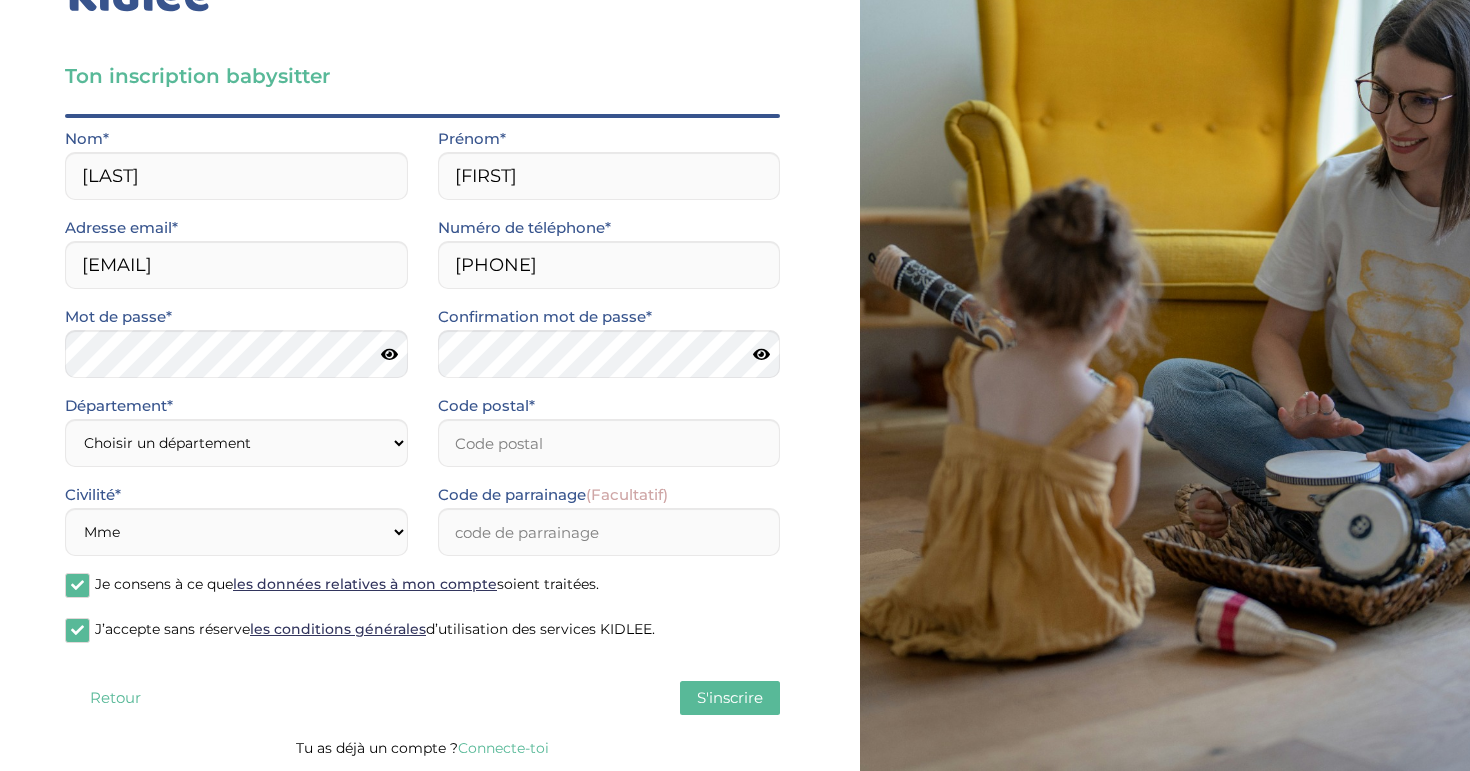 click on "S'inscrire" at bounding box center [730, 697] 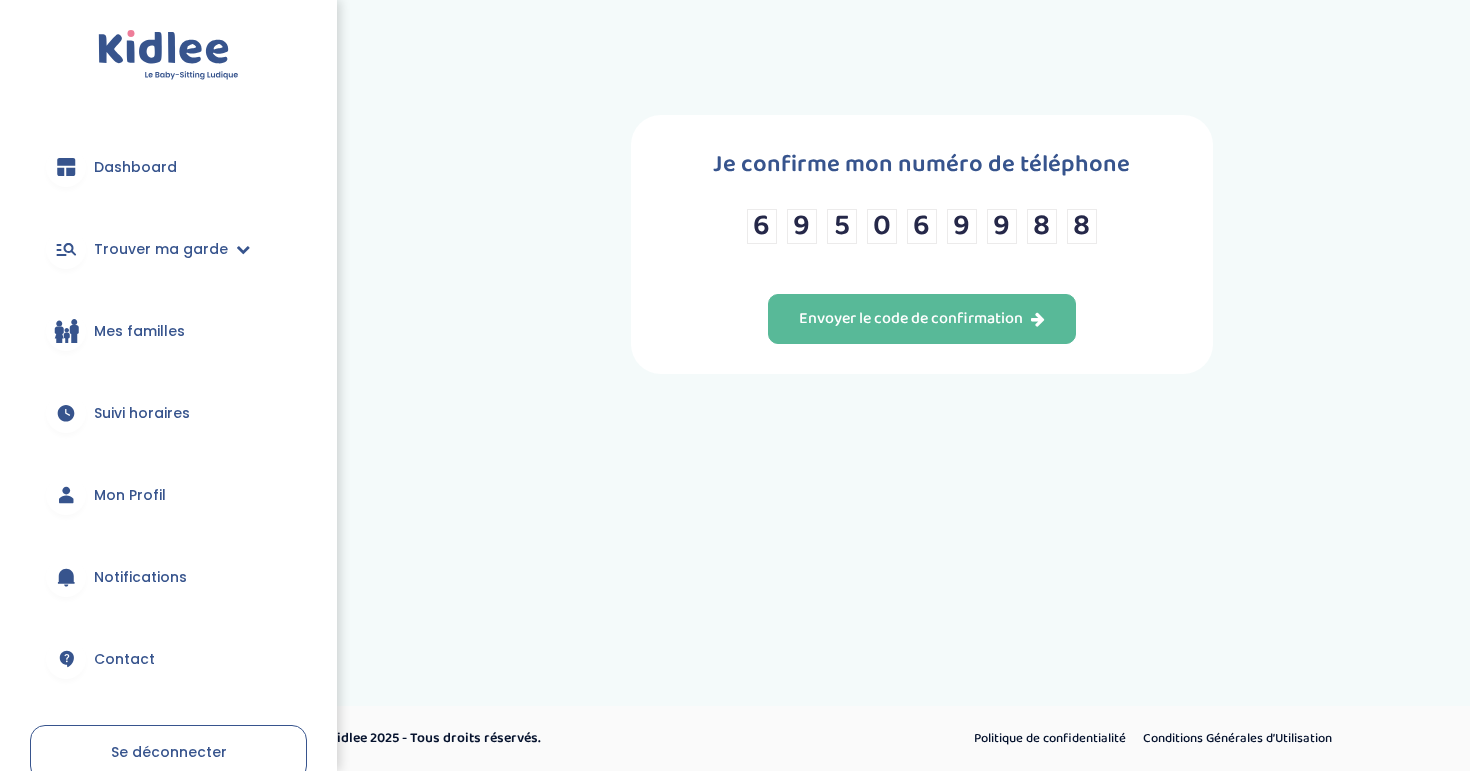 scroll, scrollTop: 0, scrollLeft: 0, axis: both 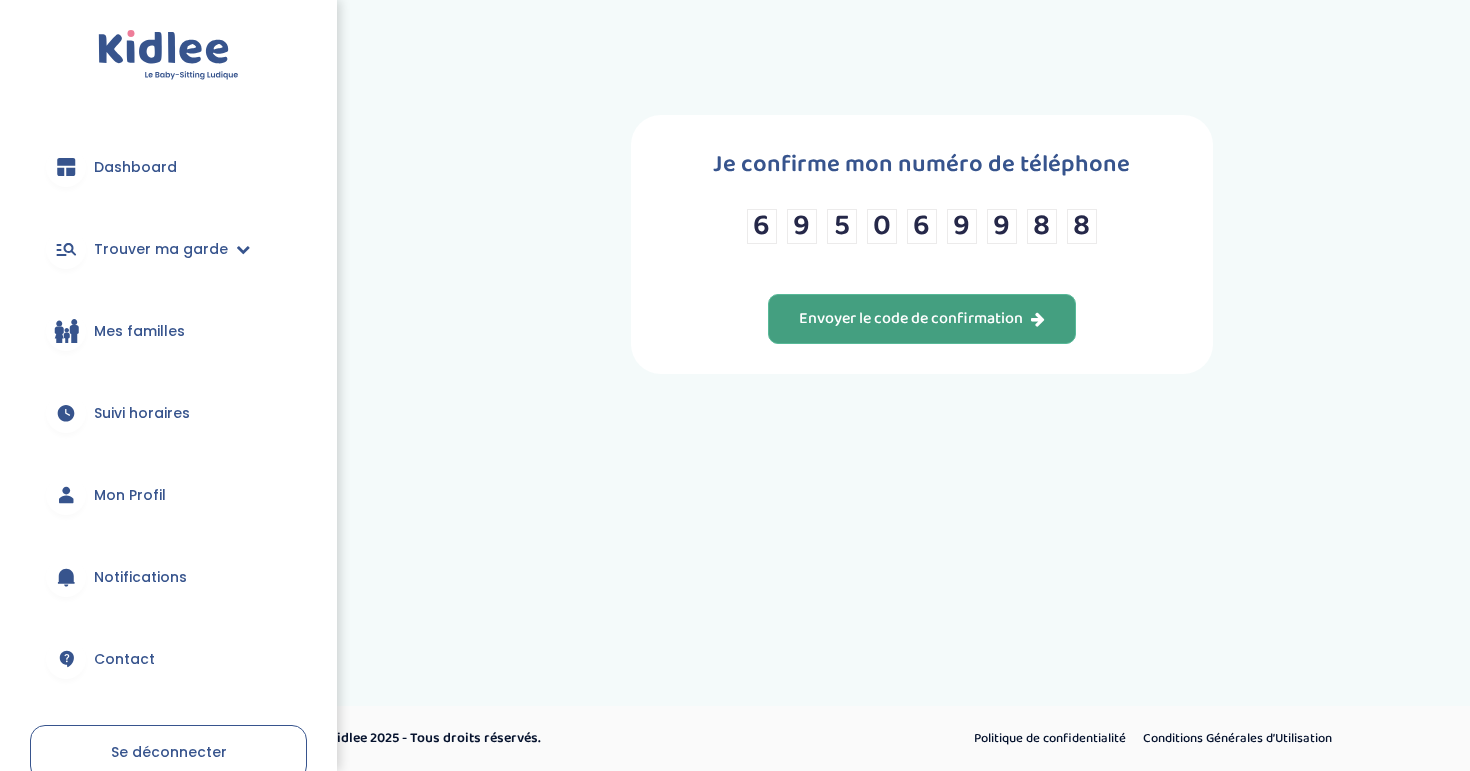 click on "Envoyer le code de confirmation" at bounding box center [922, 319] 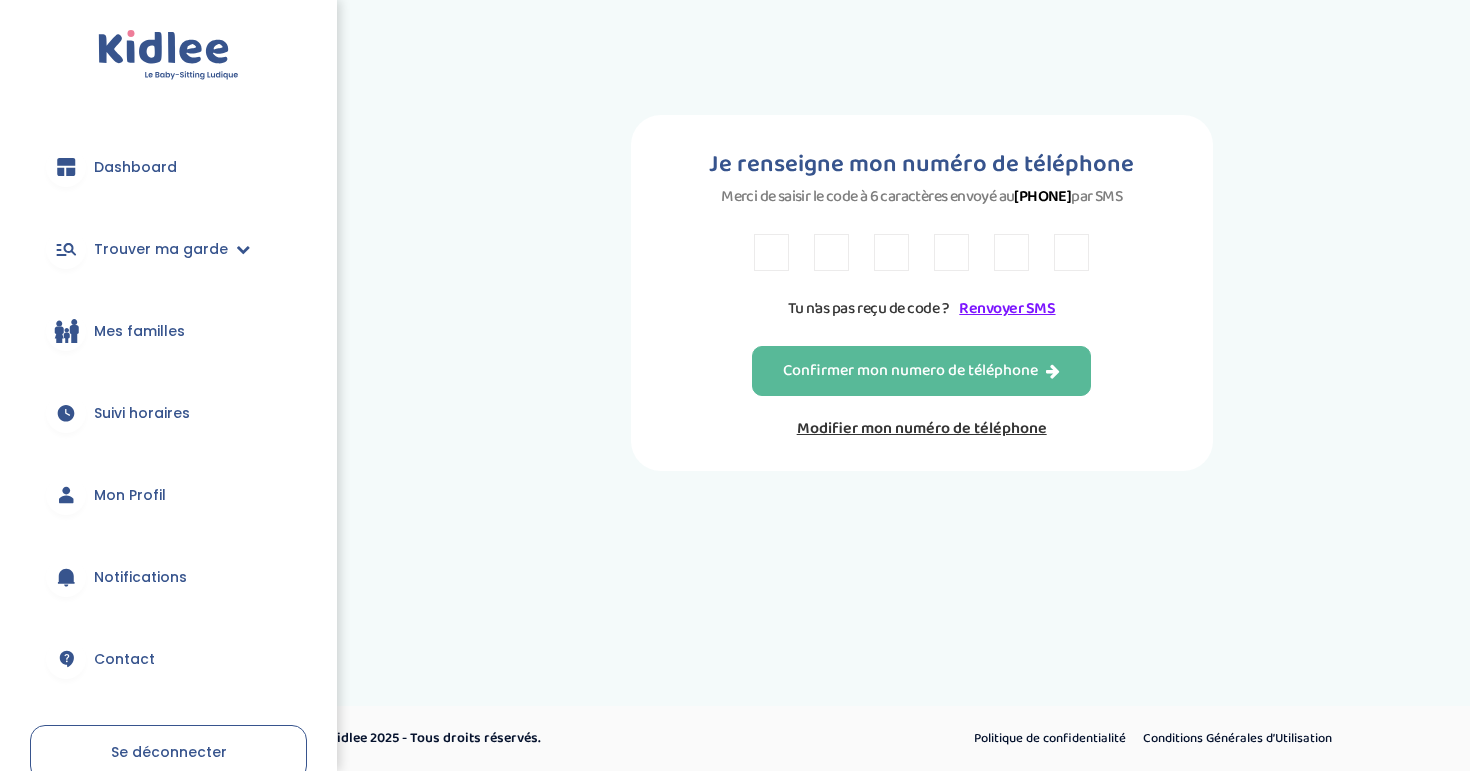 scroll, scrollTop: 0, scrollLeft: 0, axis: both 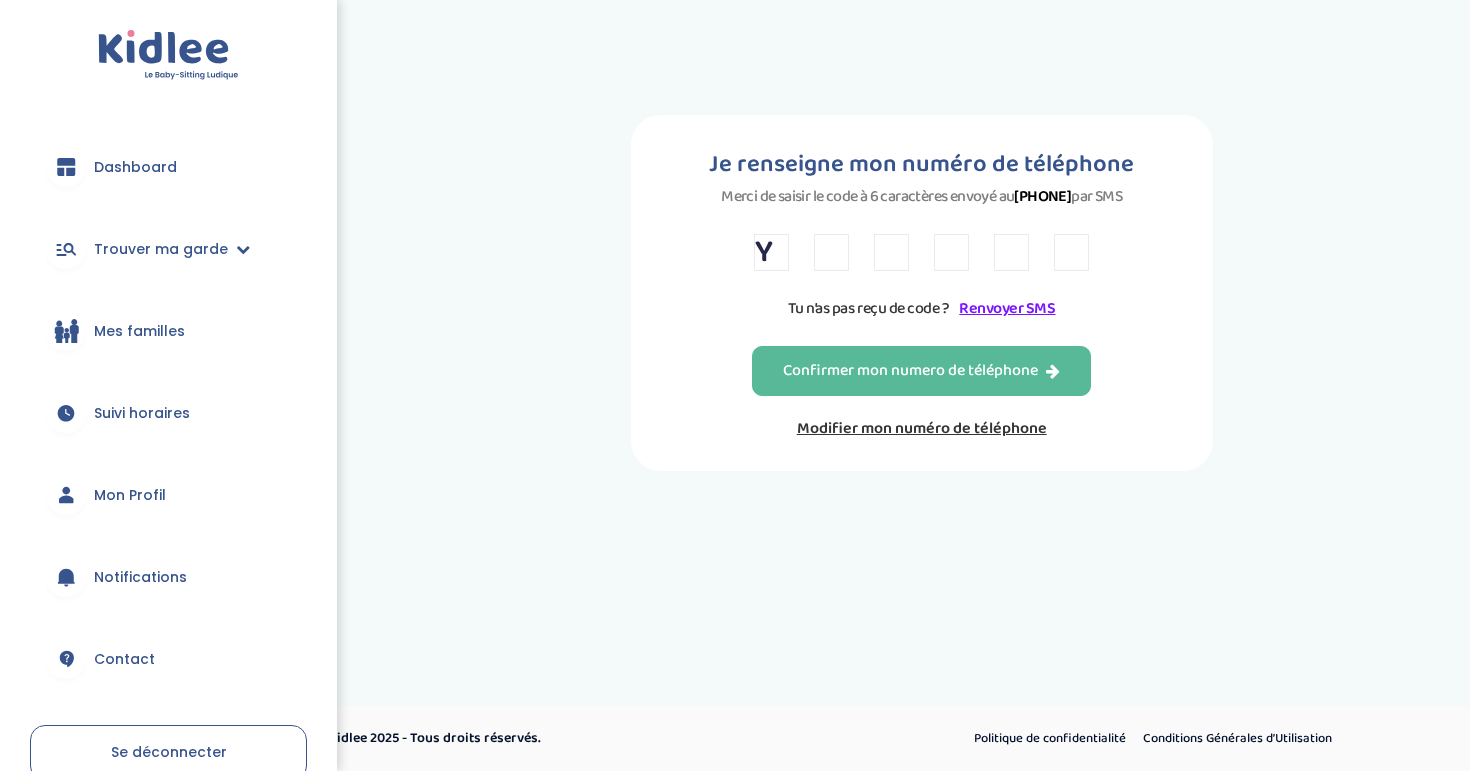 type on "4" 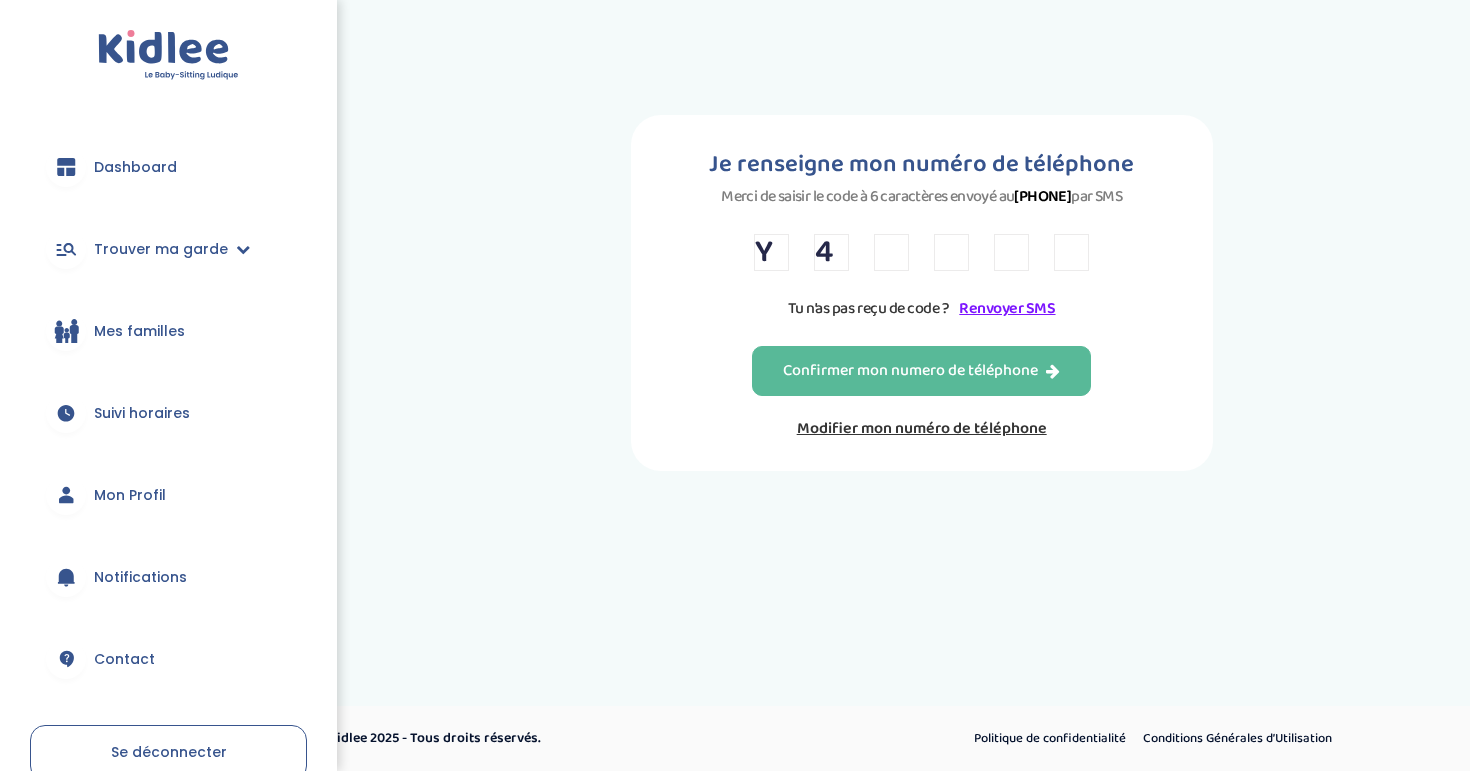 type on "3" 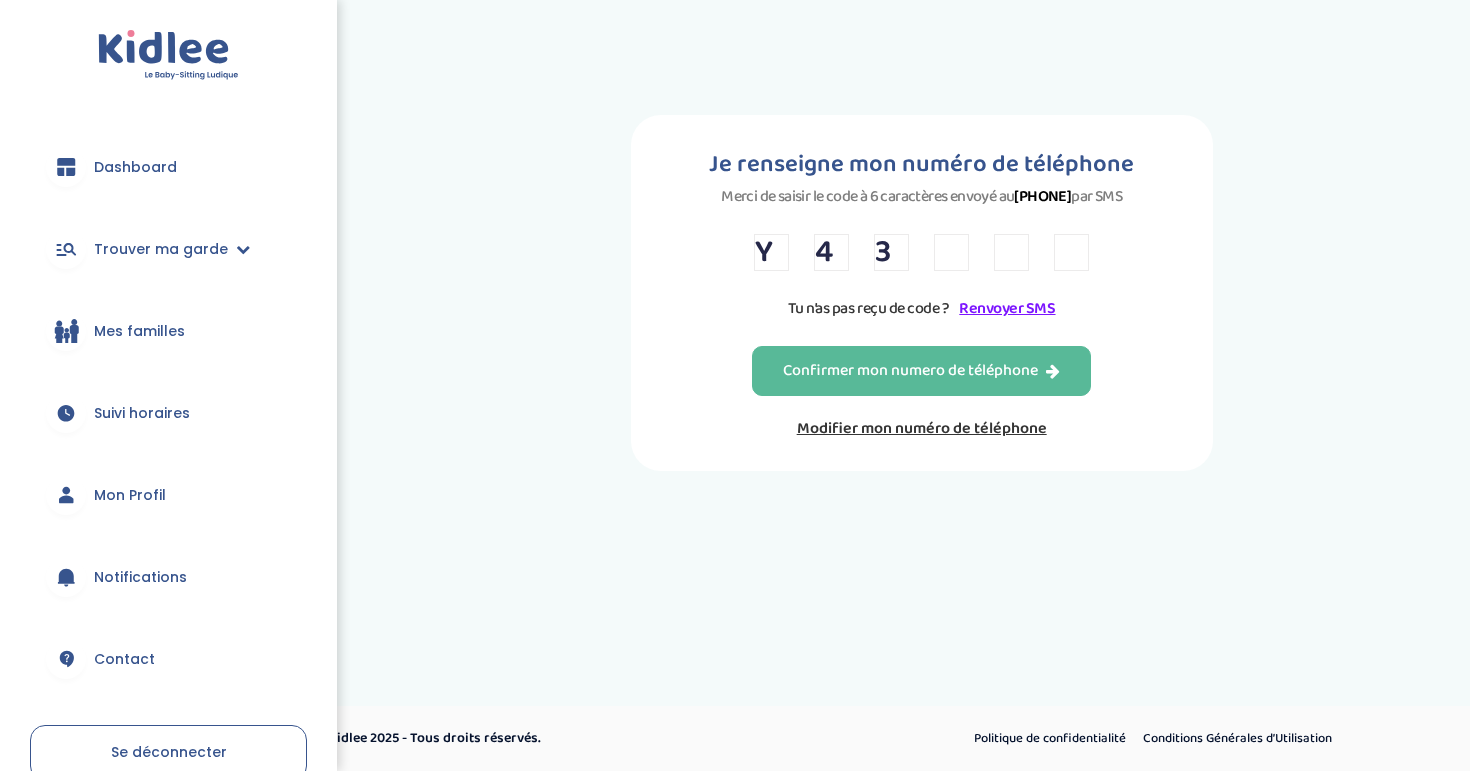 type on "8" 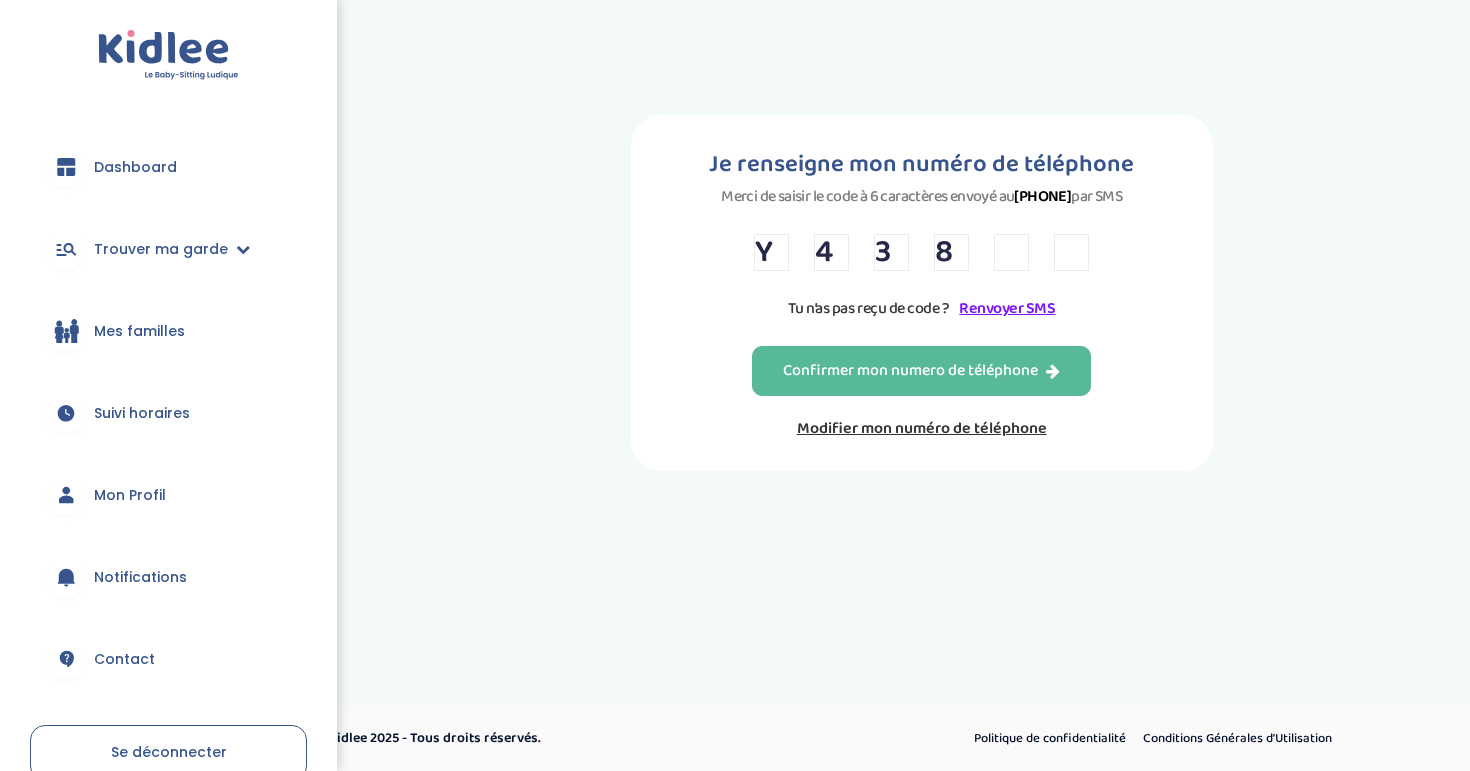 type on "3" 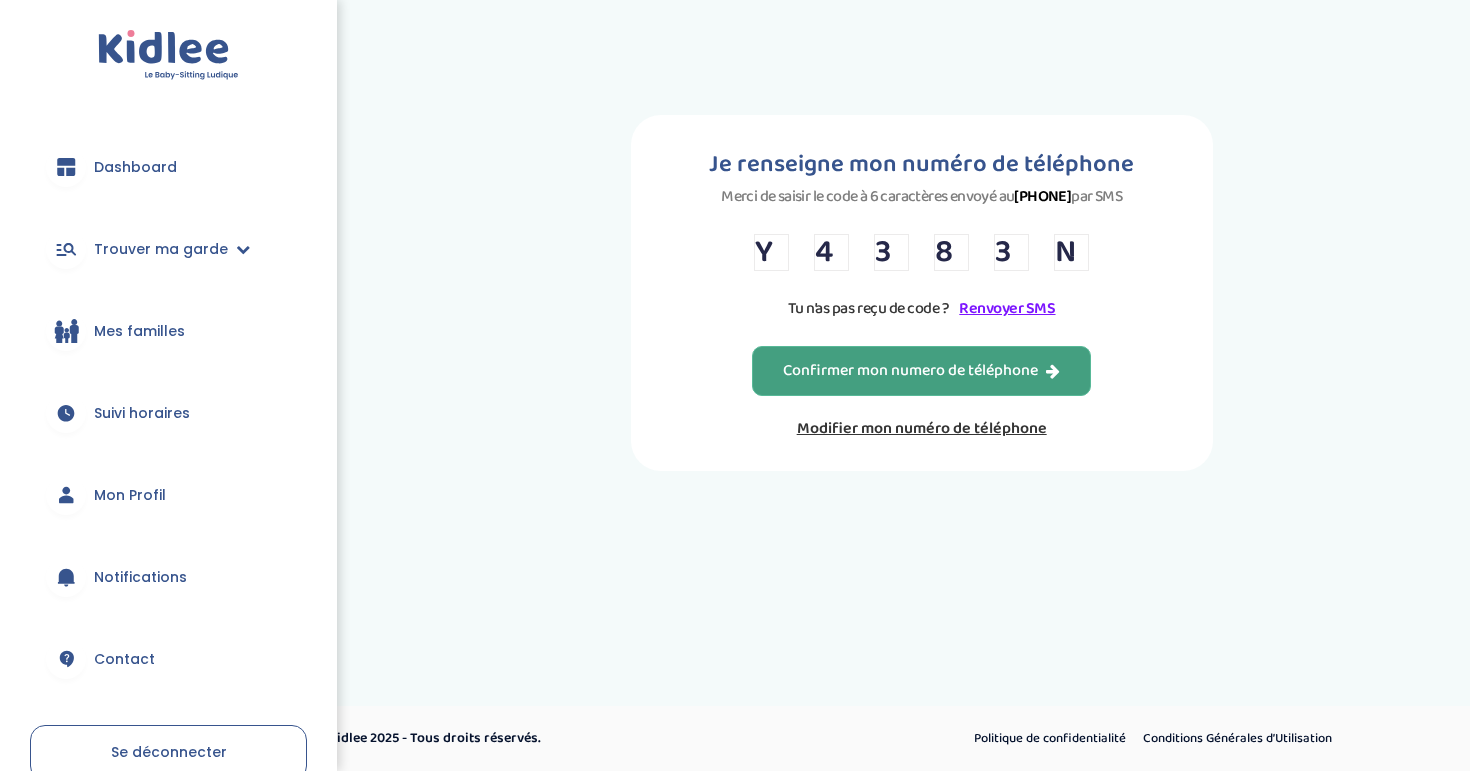 type on "N" 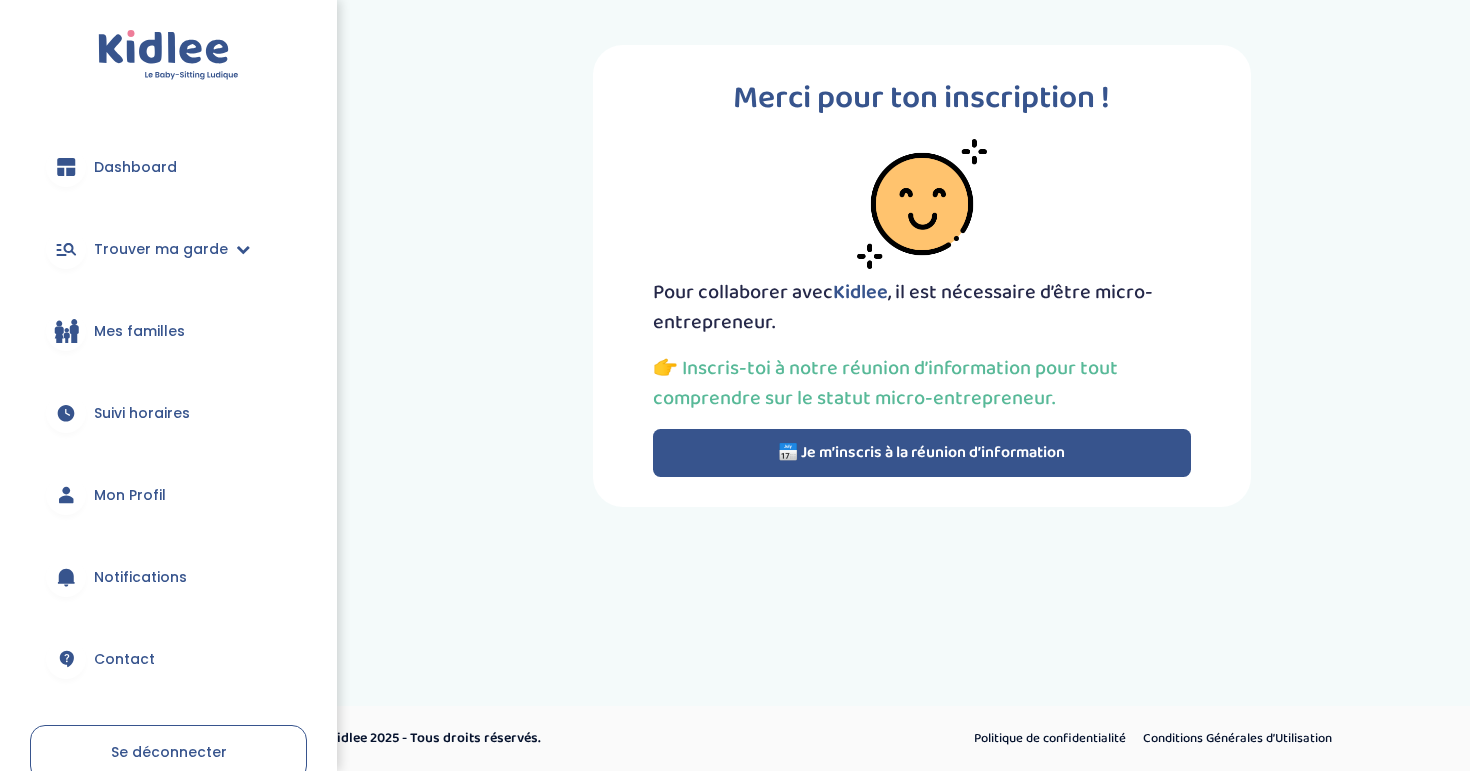 scroll, scrollTop: 0, scrollLeft: 0, axis: both 